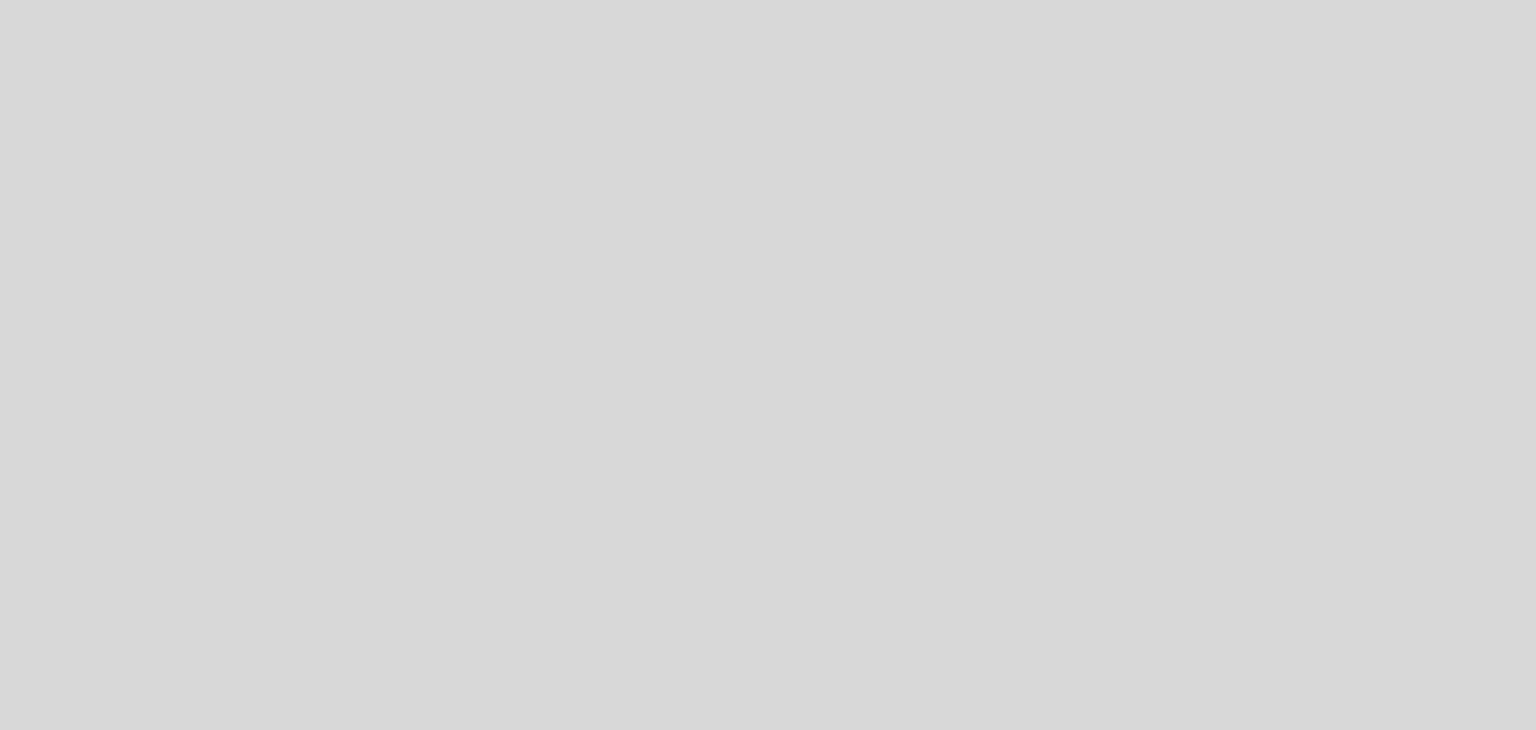scroll, scrollTop: 0, scrollLeft: 0, axis: both 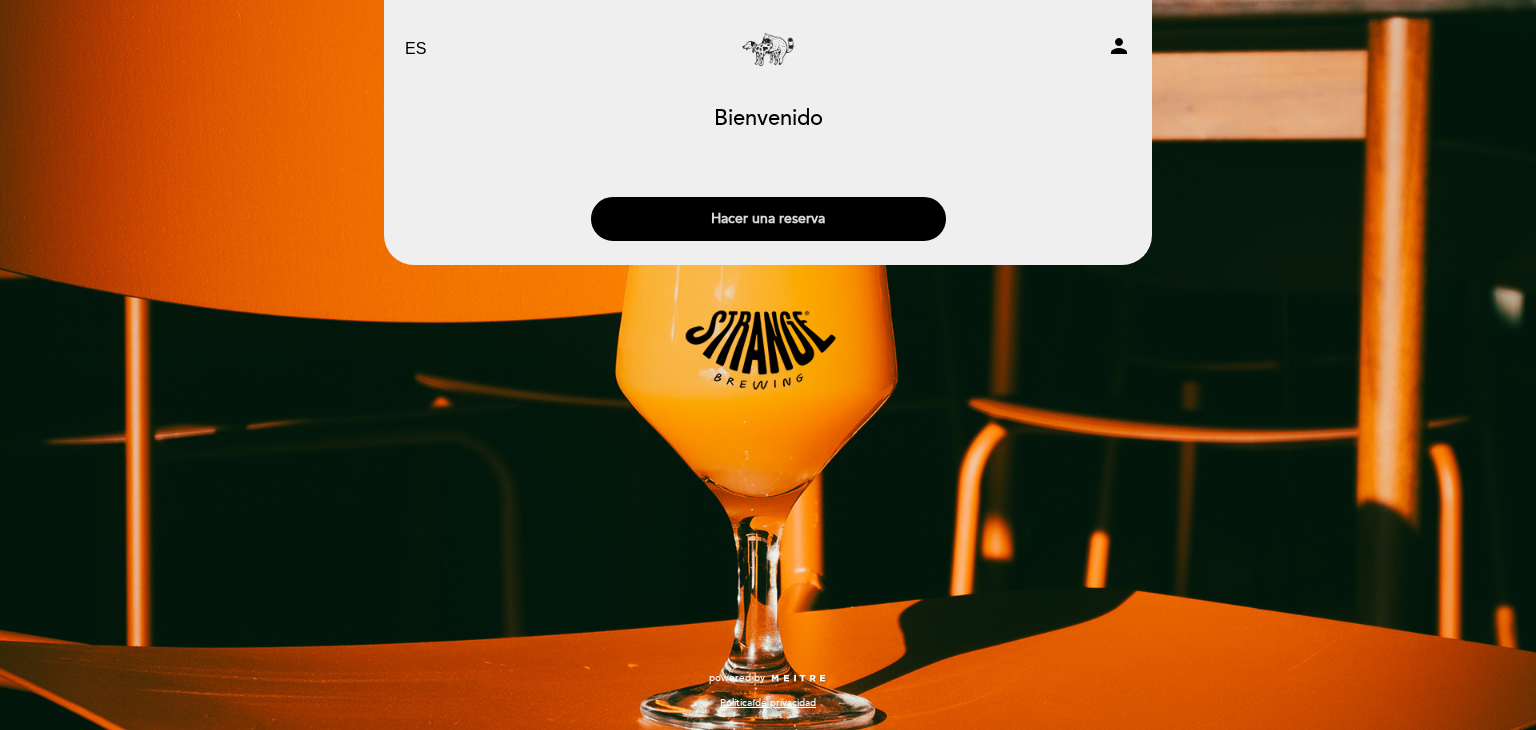 click on "Hacer una reserva" at bounding box center [768, 219] 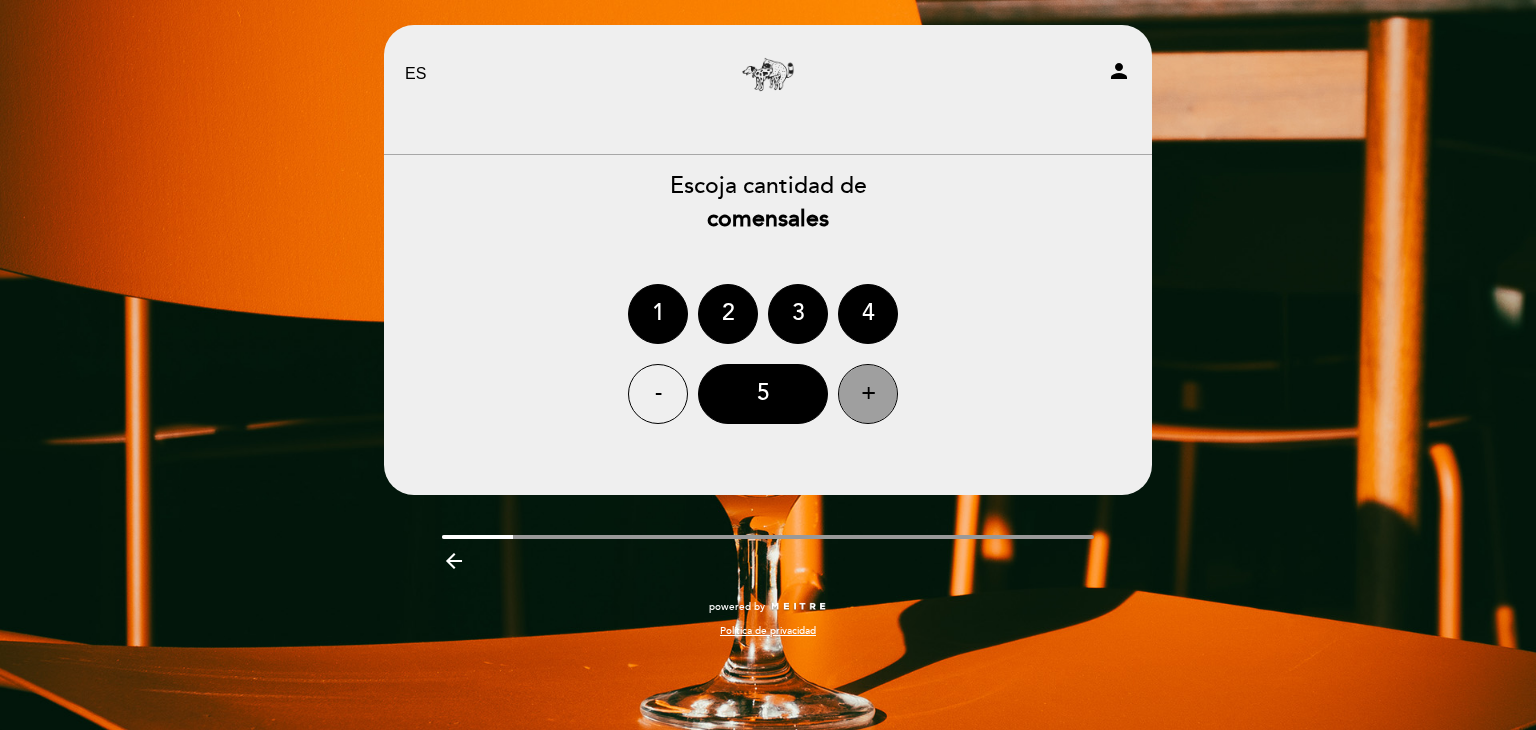 click on "+" at bounding box center [868, 394] 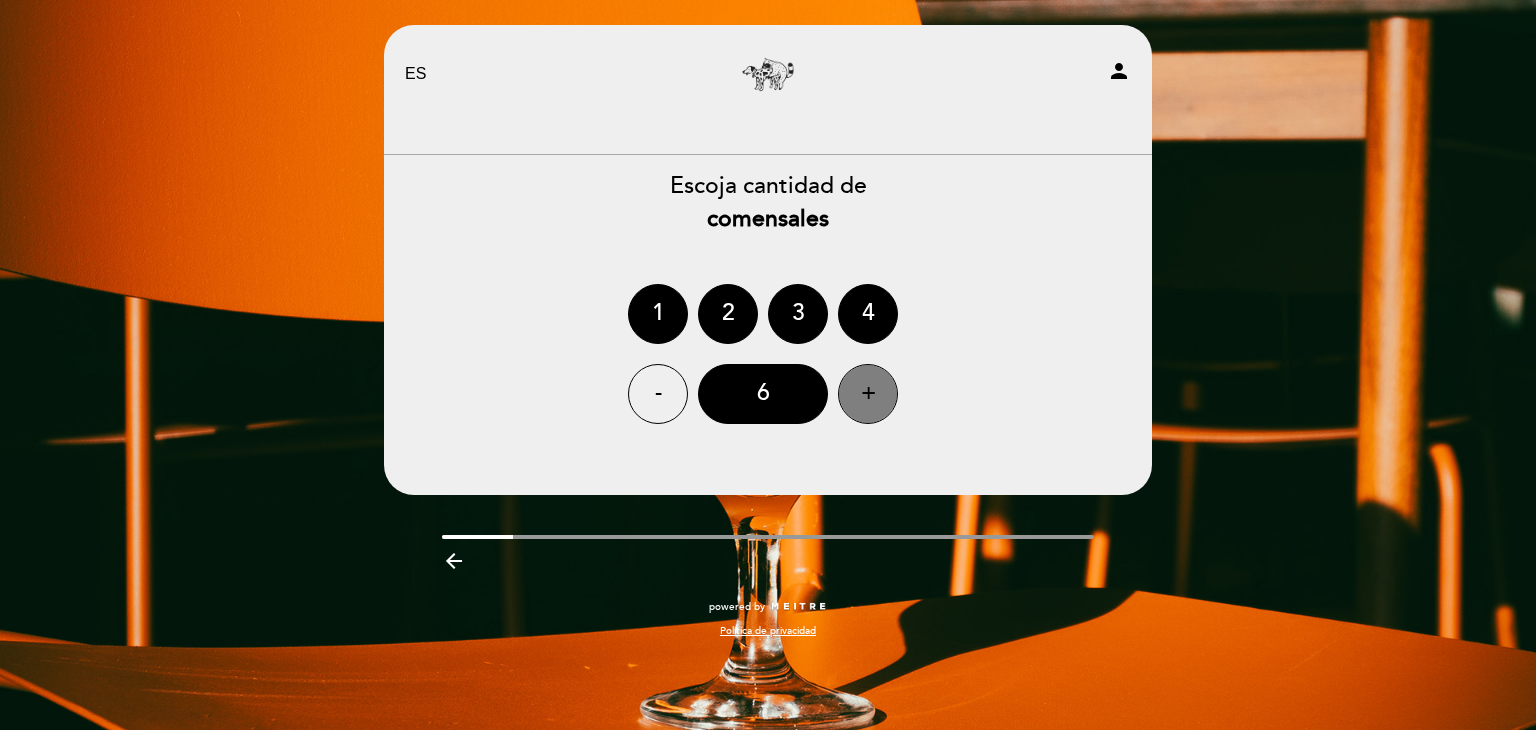 click on "+" at bounding box center [868, 394] 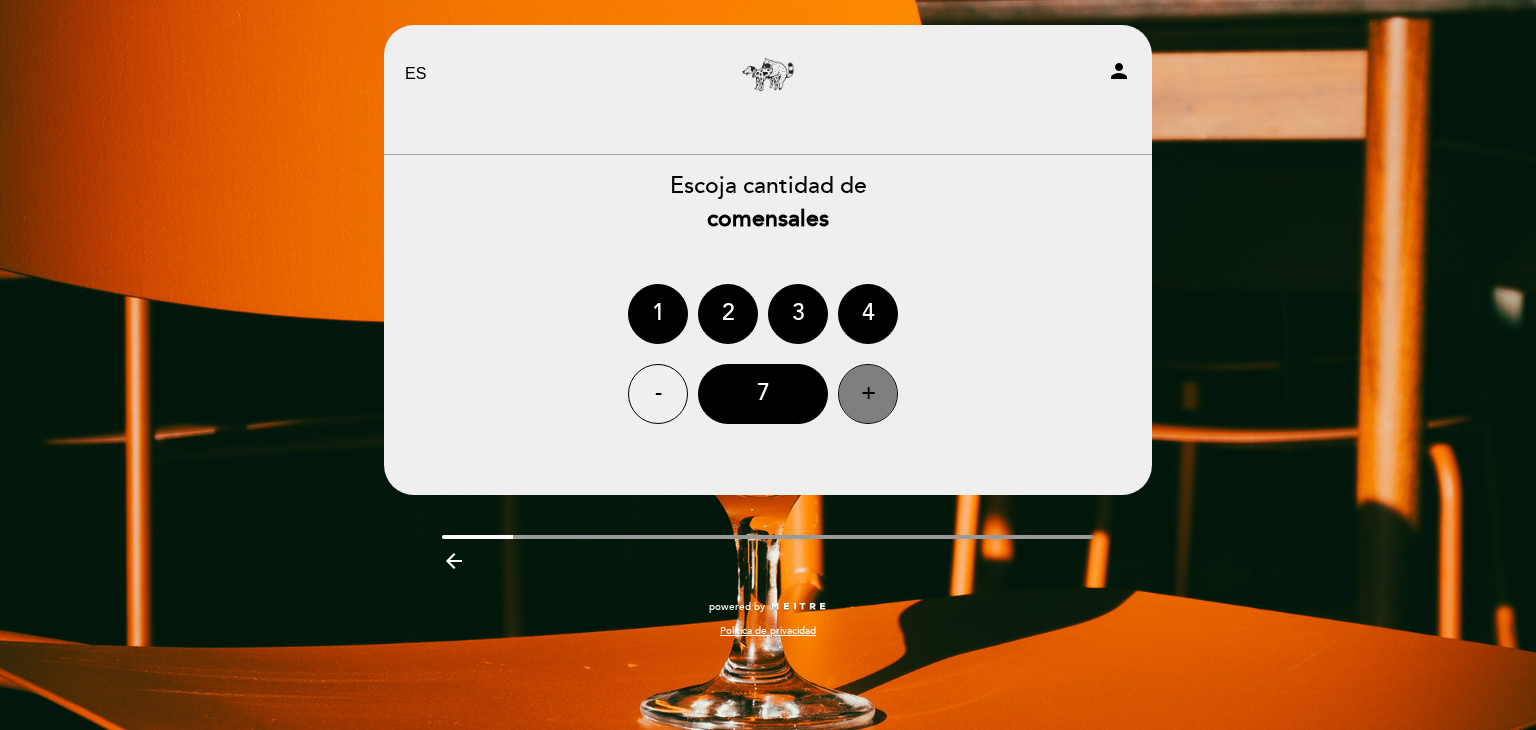 click on "+" at bounding box center (868, 394) 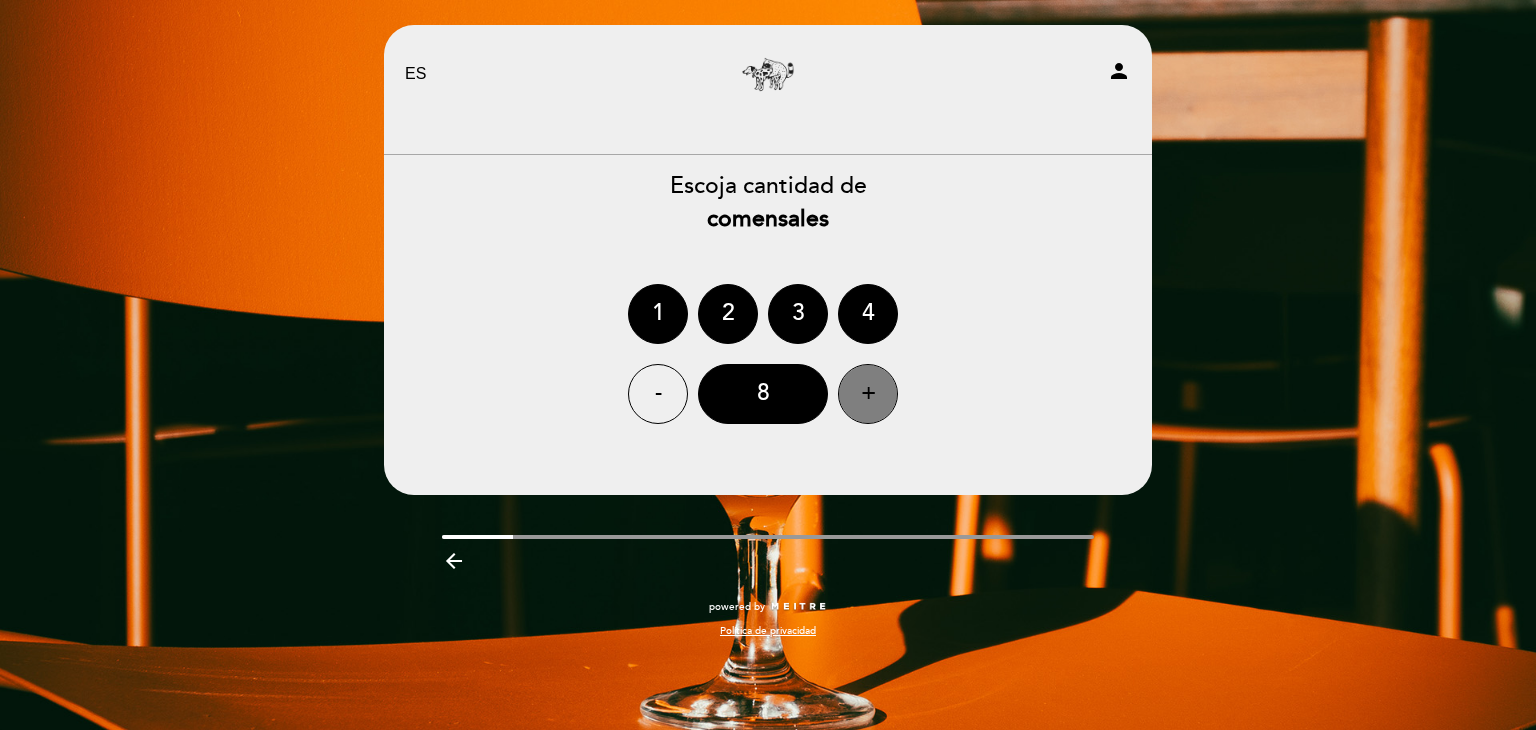click on "+" at bounding box center [868, 394] 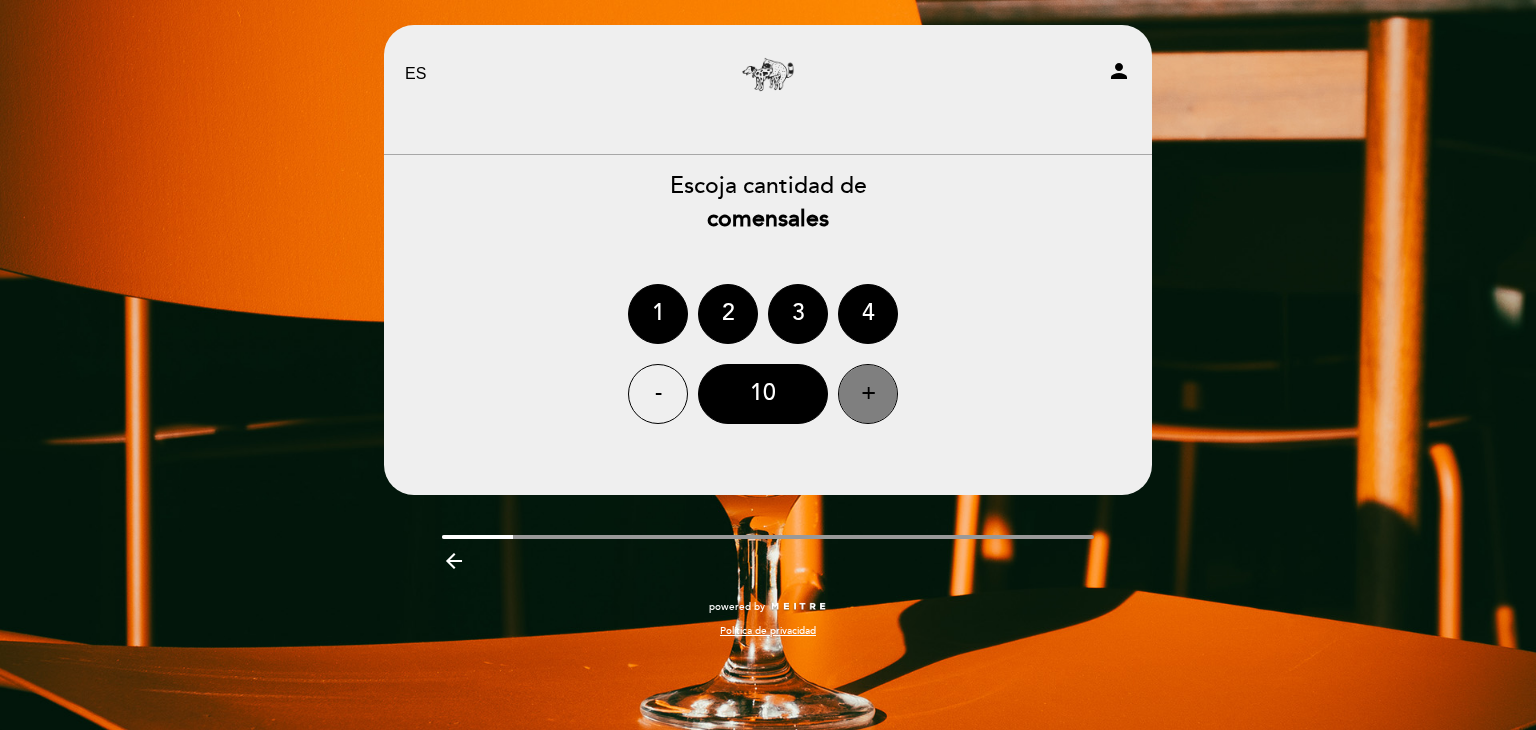 click on "+" at bounding box center [868, 394] 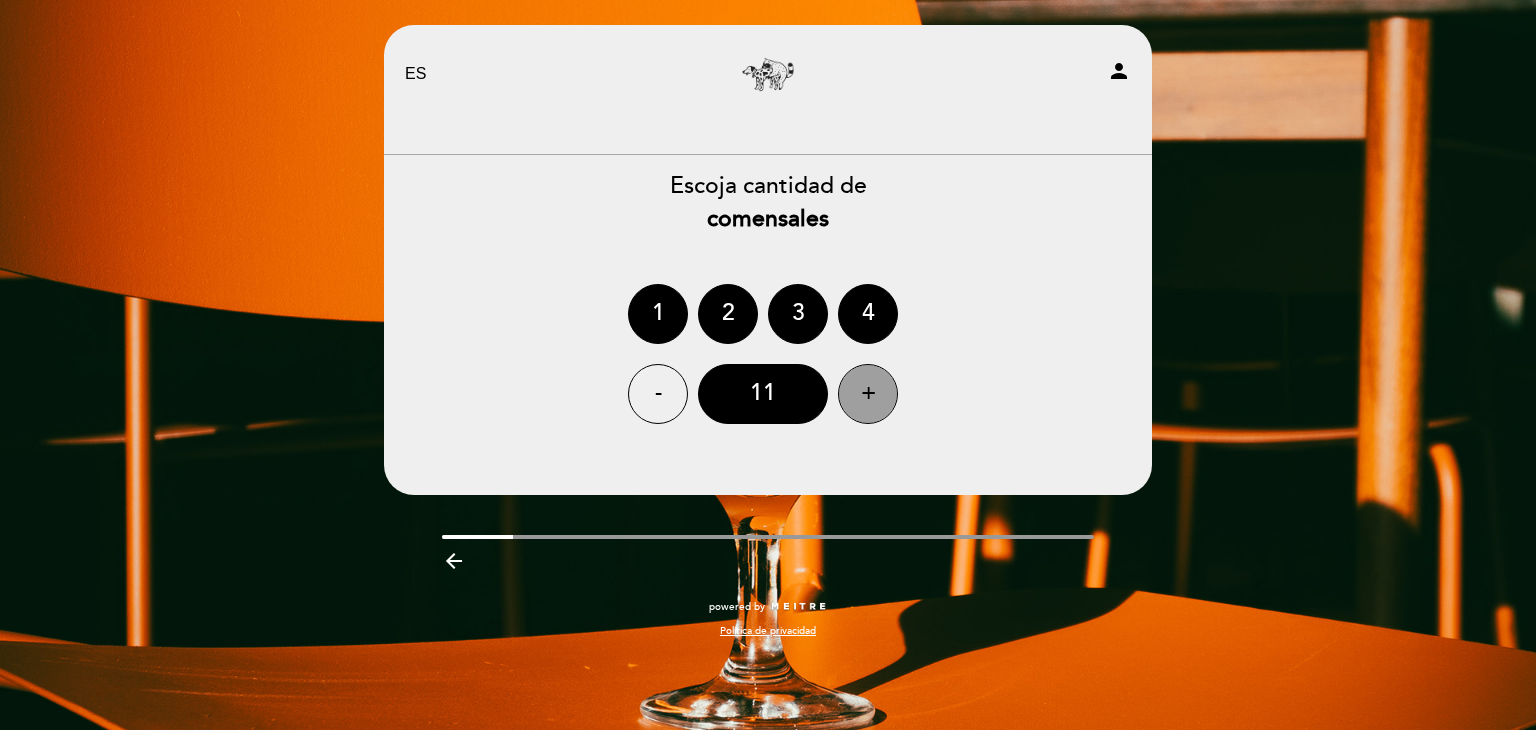 click on "+" at bounding box center (868, 394) 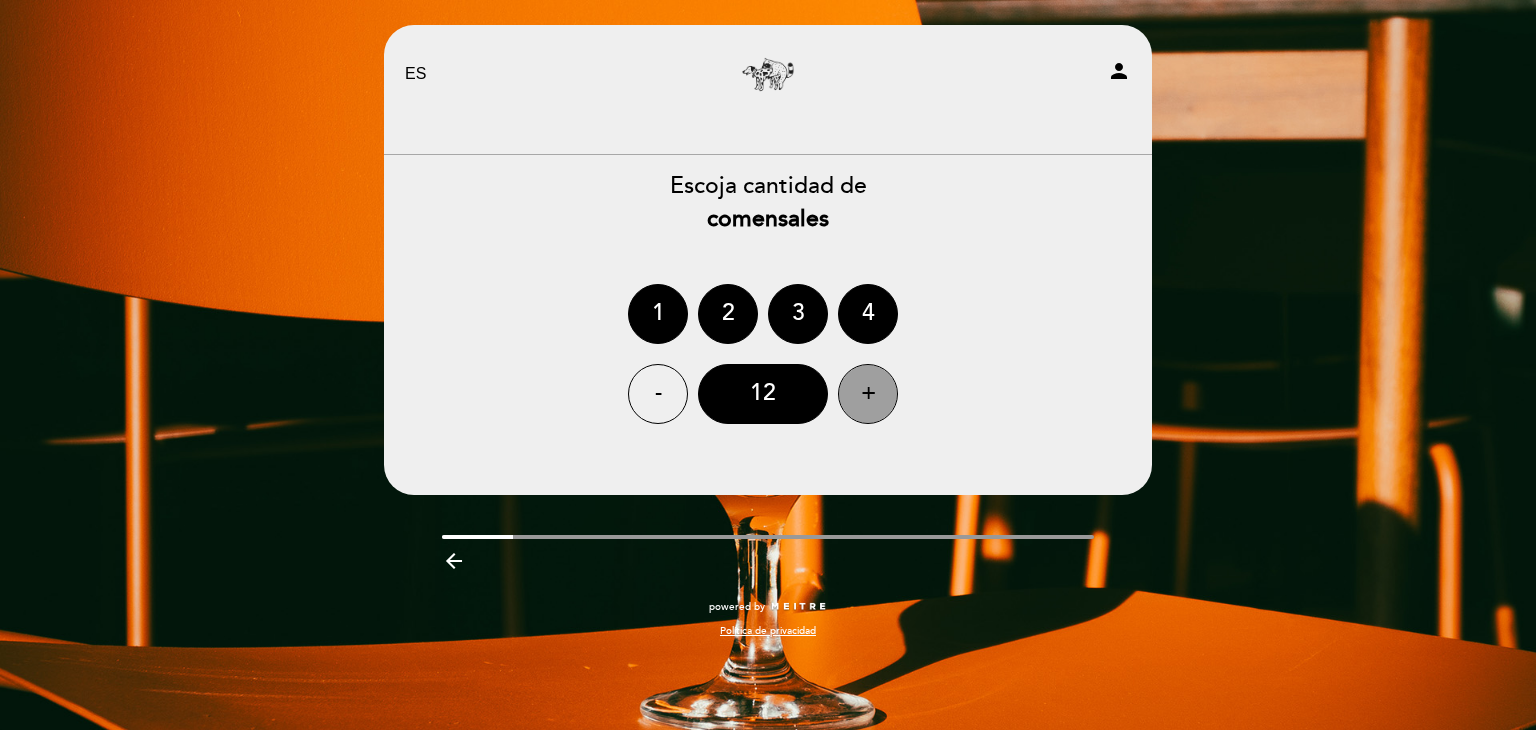 click on "+" at bounding box center [868, 394] 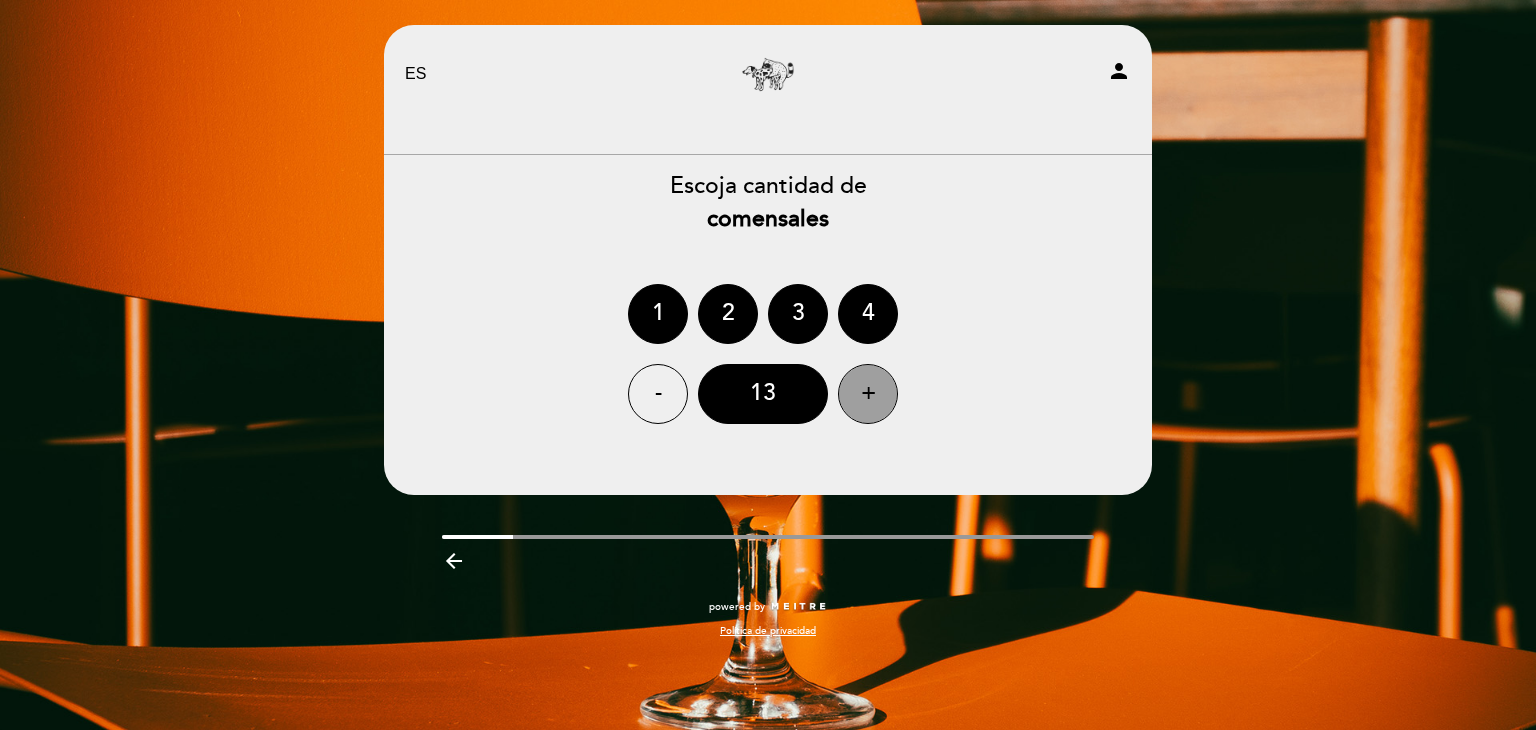 click on "+" at bounding box center (868, 394) 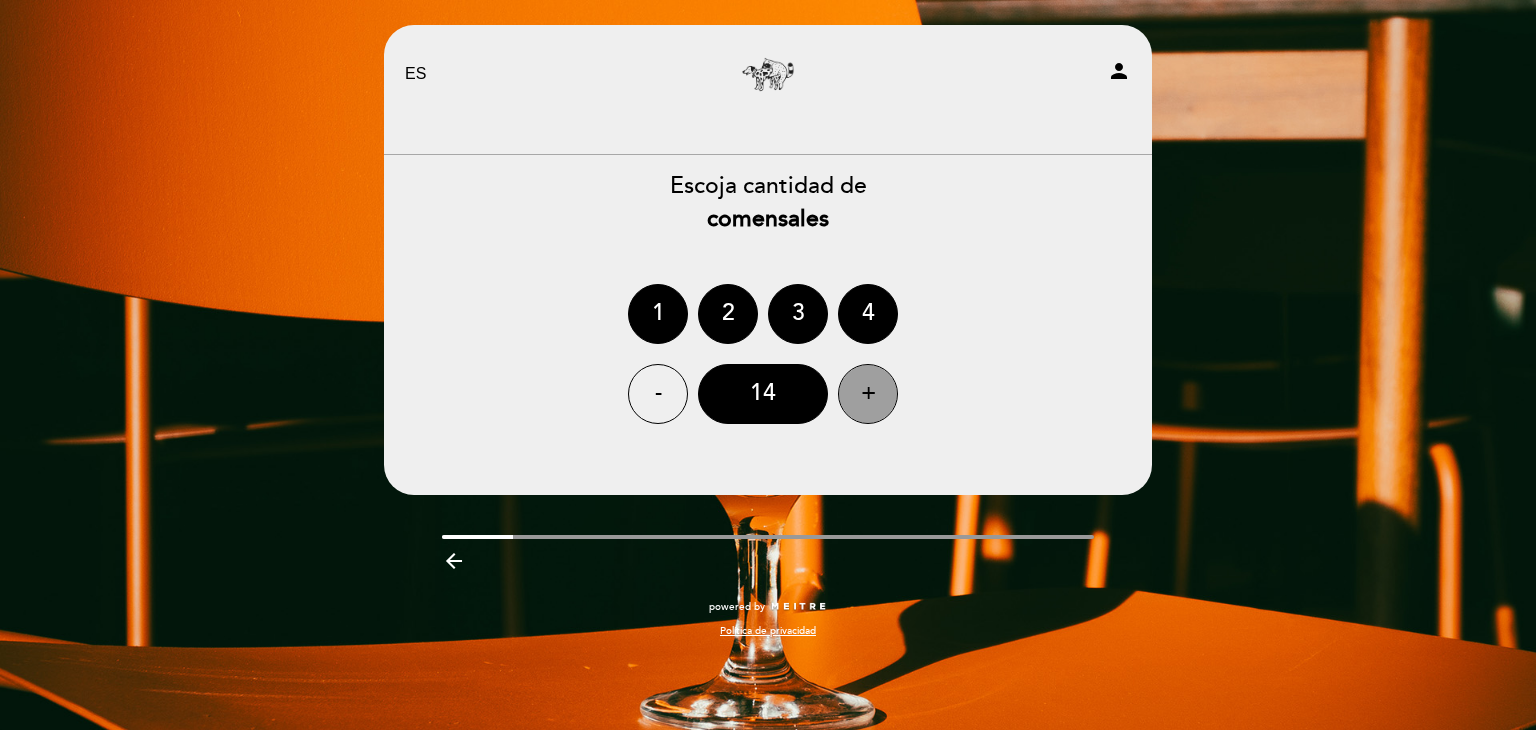 click on "+" at bounding box center [868, 394] 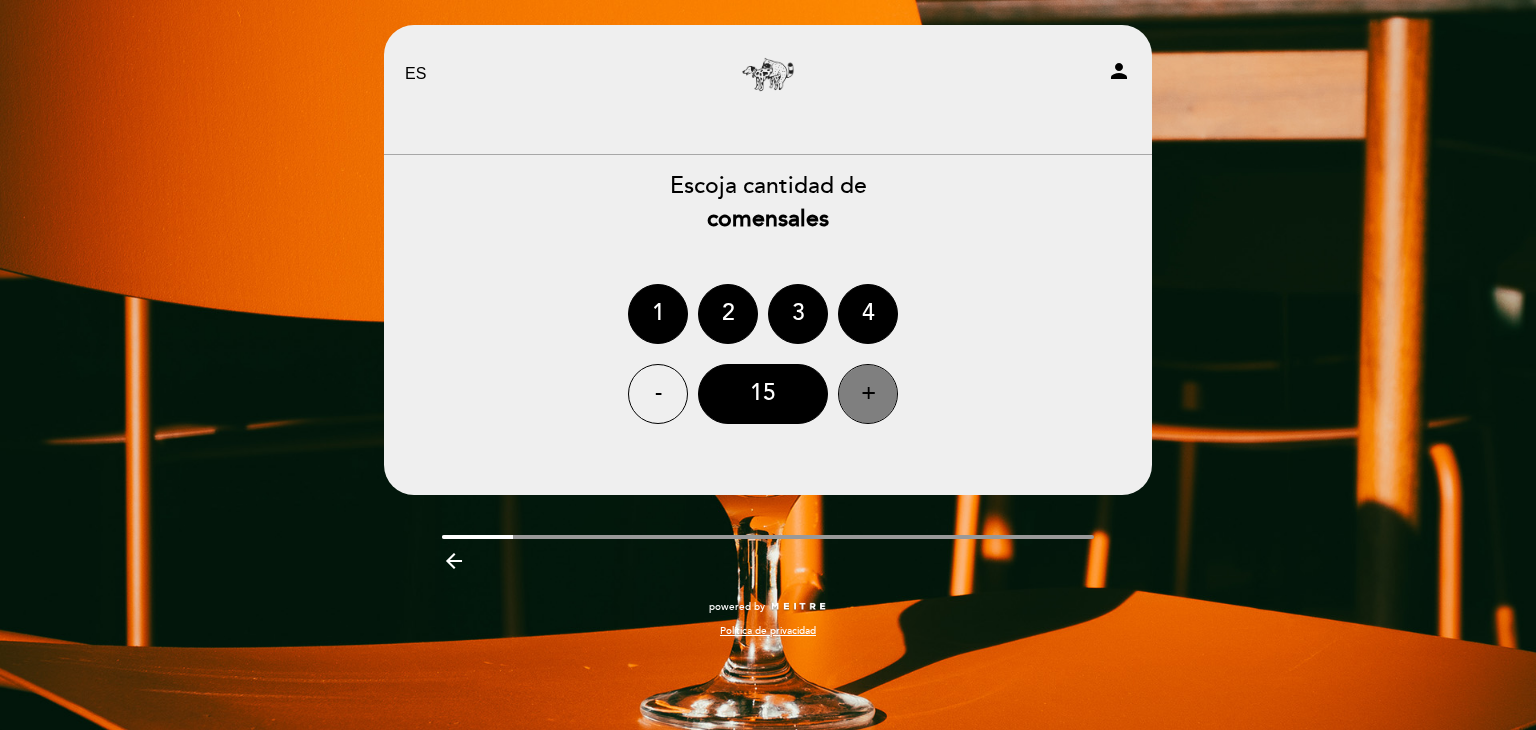 click on "+" at bounding box center (868, 394) 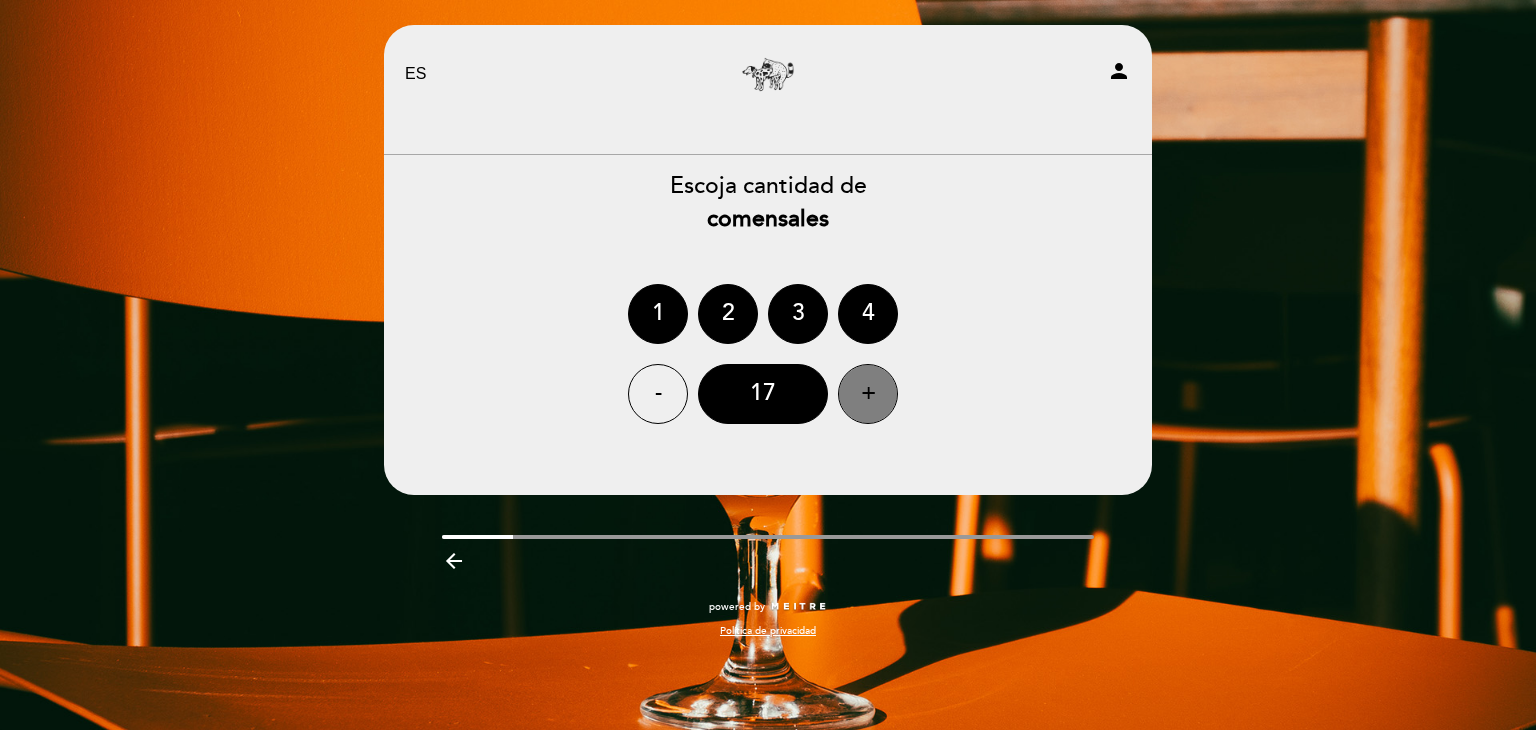 click on "+" at bounding box center [868, 394] 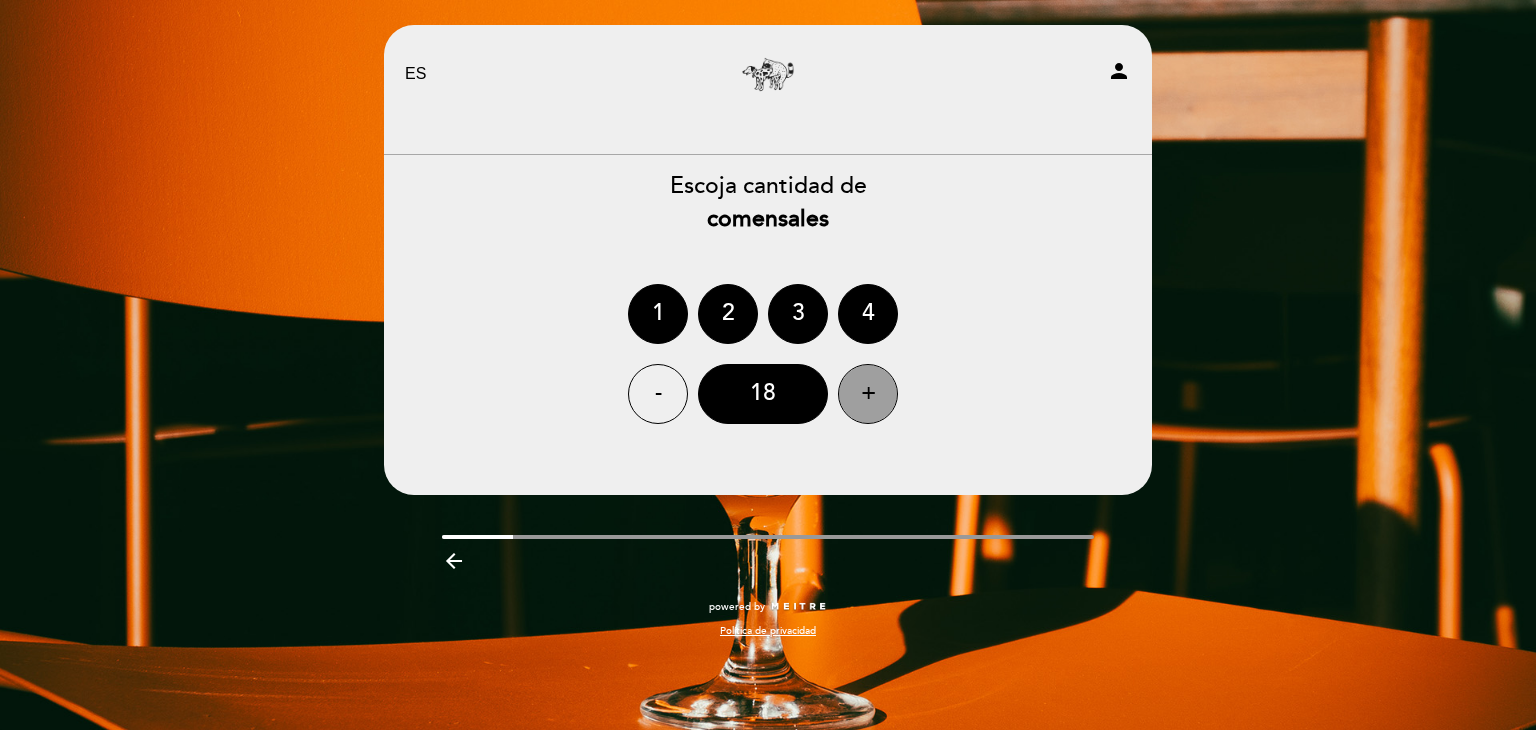 click on "+" at bounding box center (868, 394) 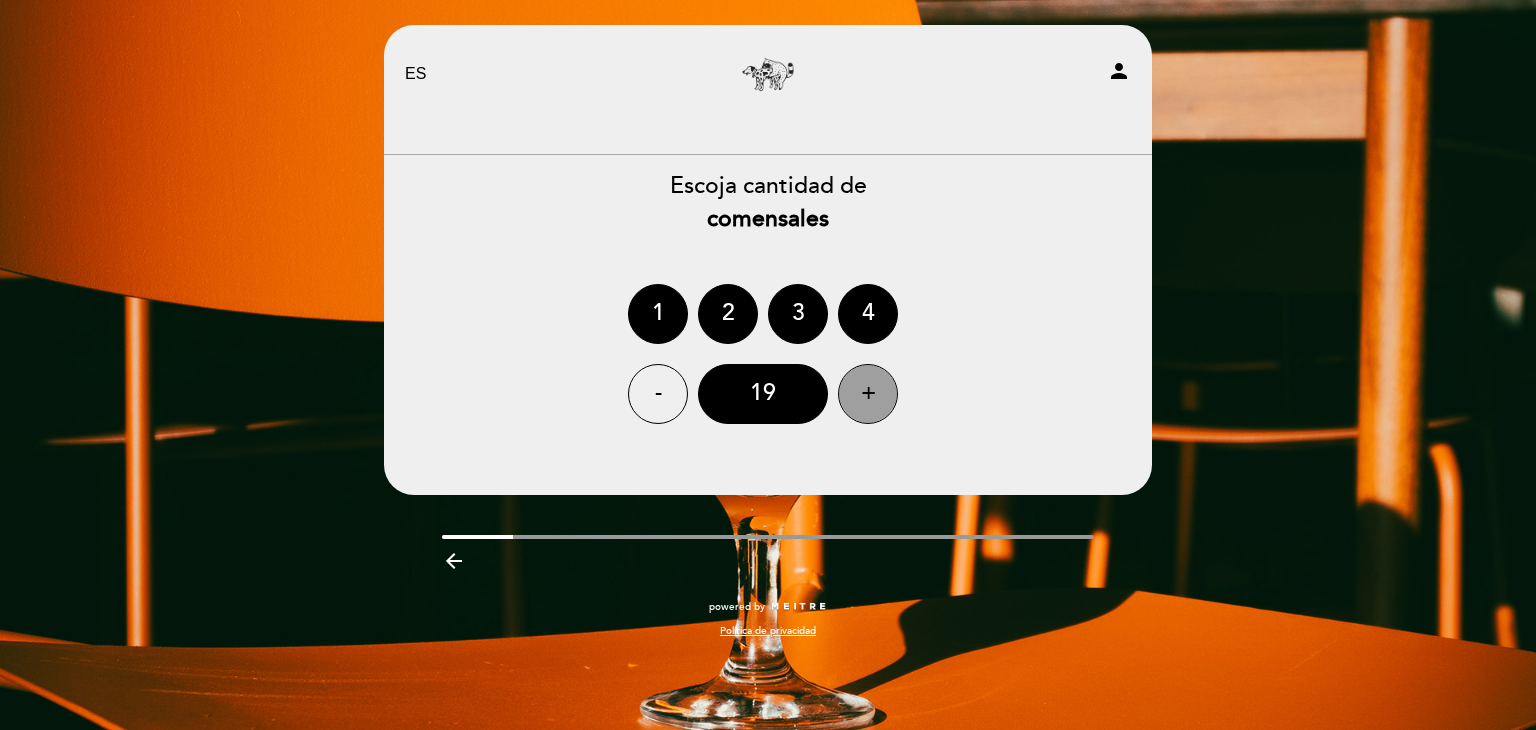 click on "+" at bounding box center (868, 394) 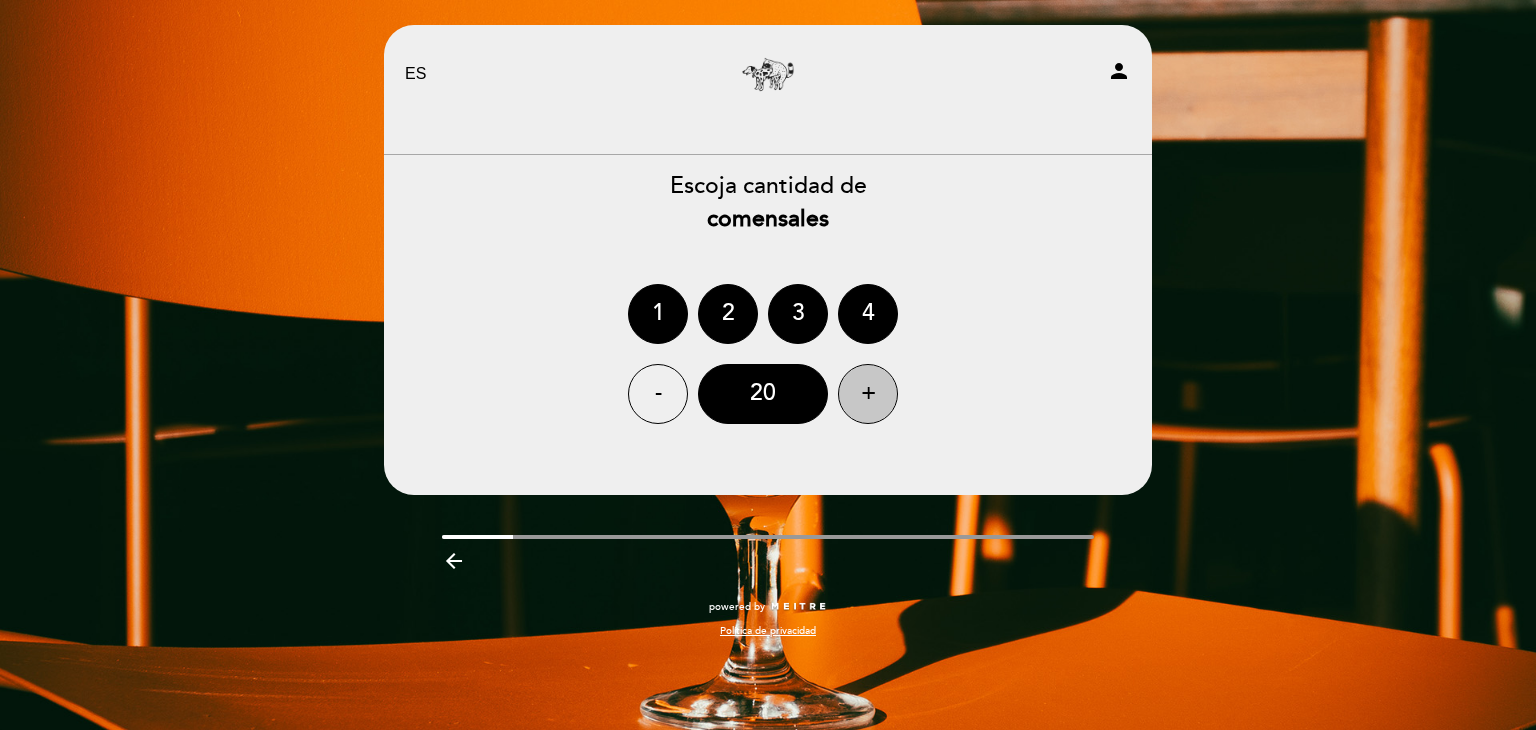 click on "+" at bounding box center [868, 394] 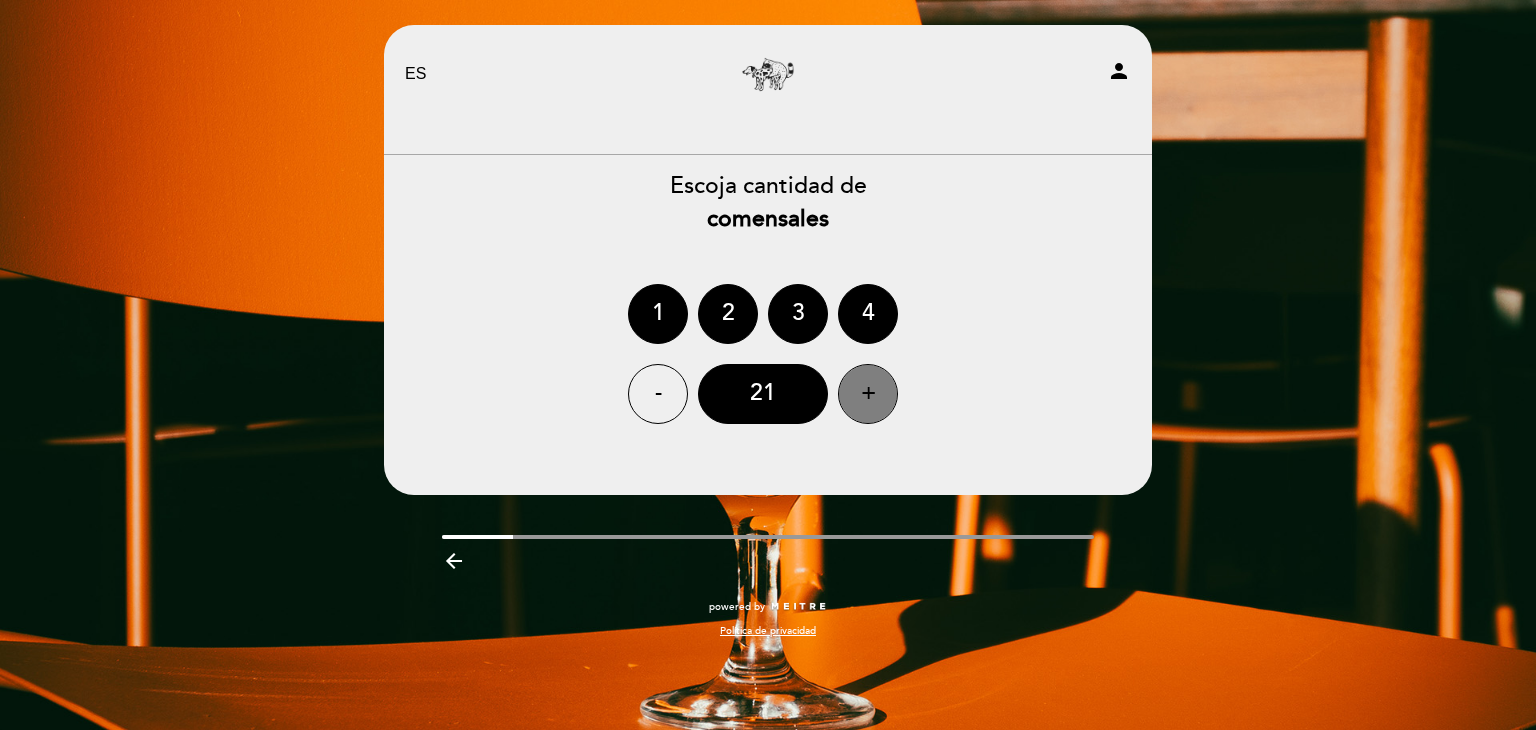 click on "+" at bounding box center [868, 394] 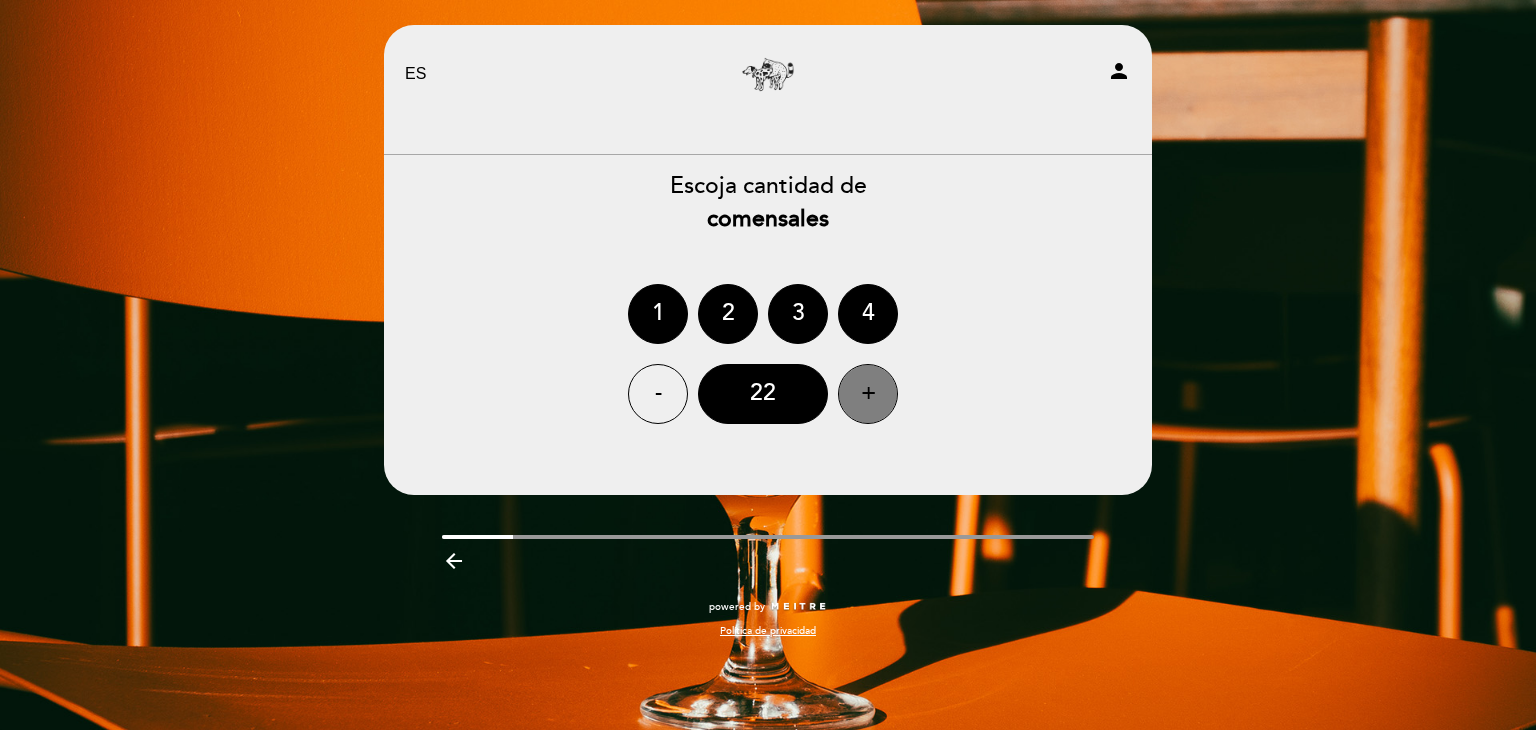 click on "+" at bounding box center (868, 394) 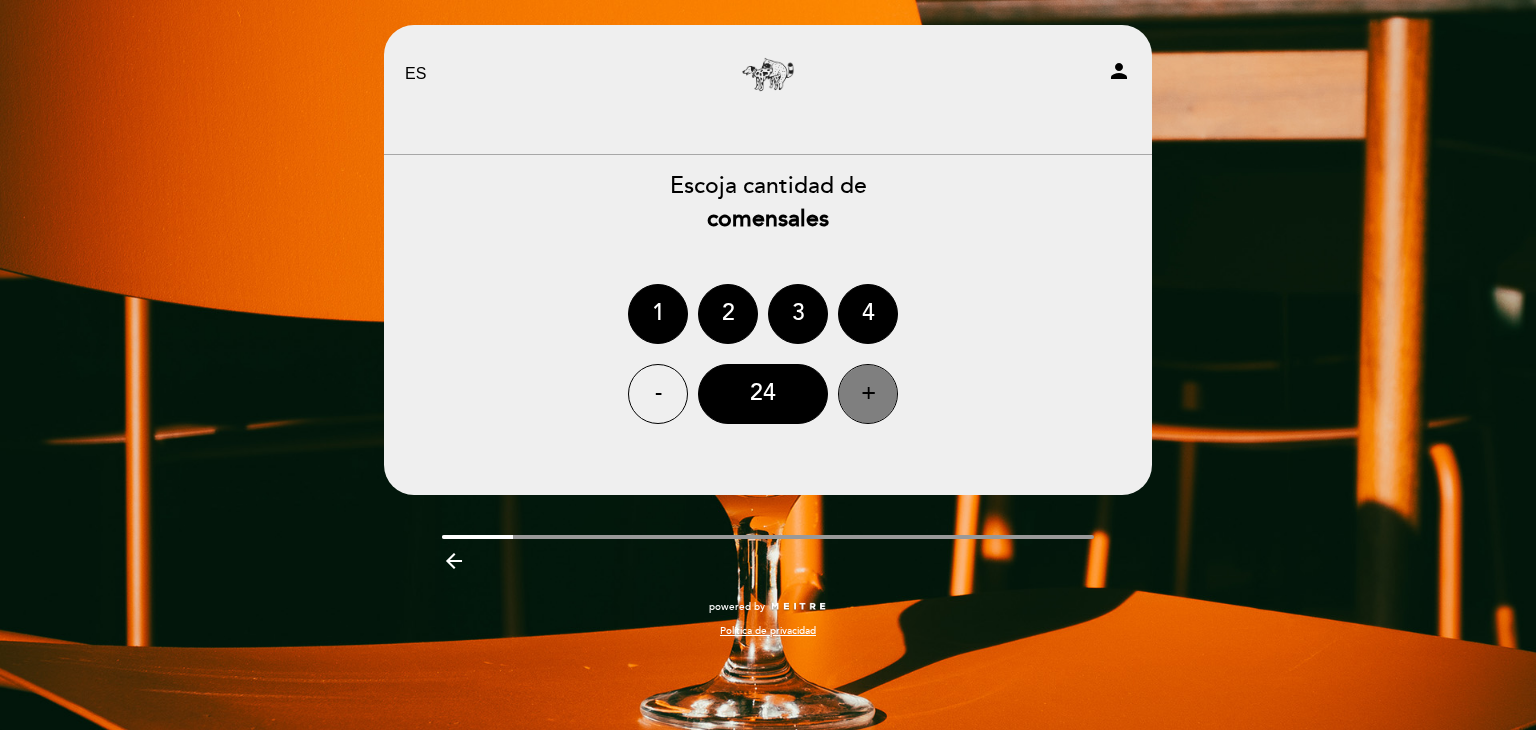 click on "+" at bounding box center [868, 394] 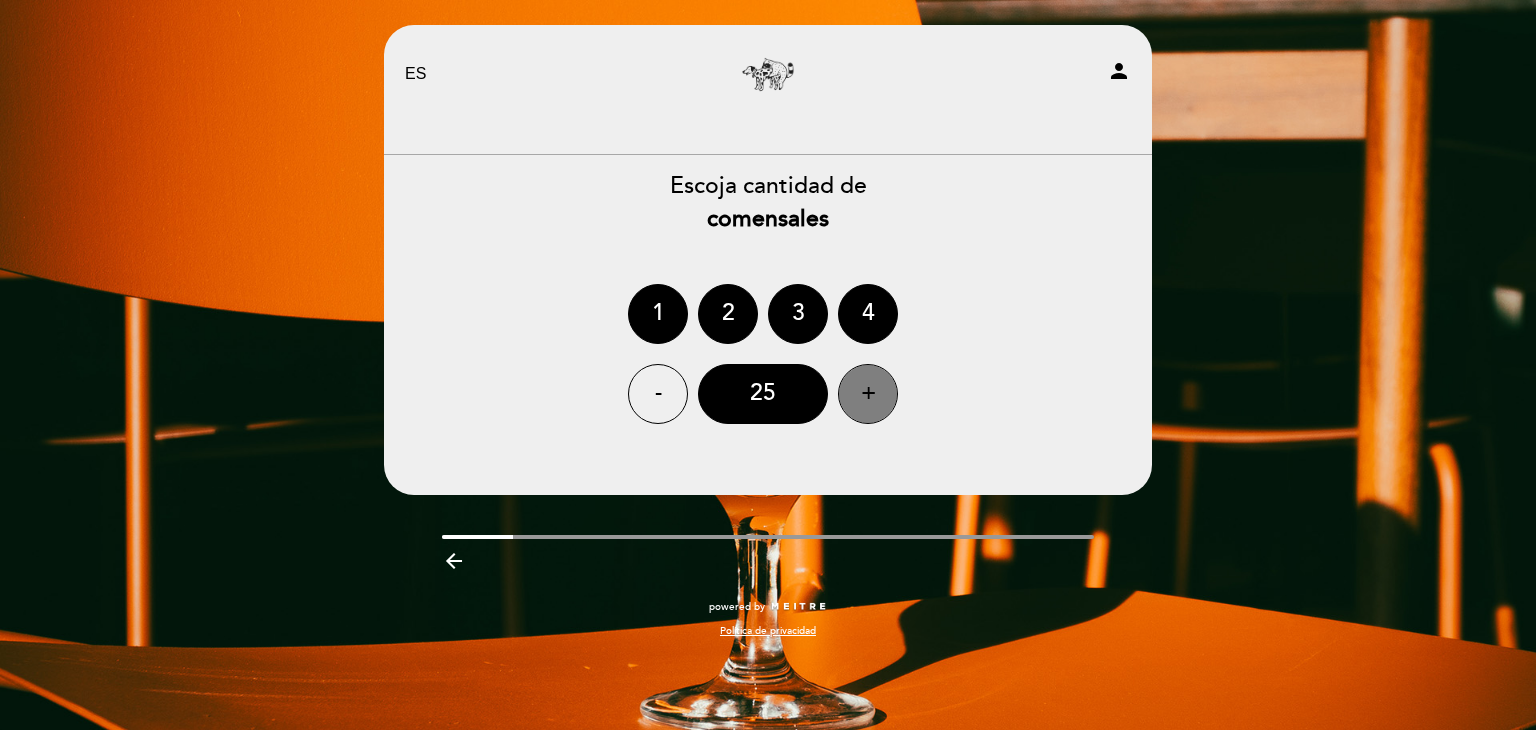 click on "+" at bounding box center (868, 394) 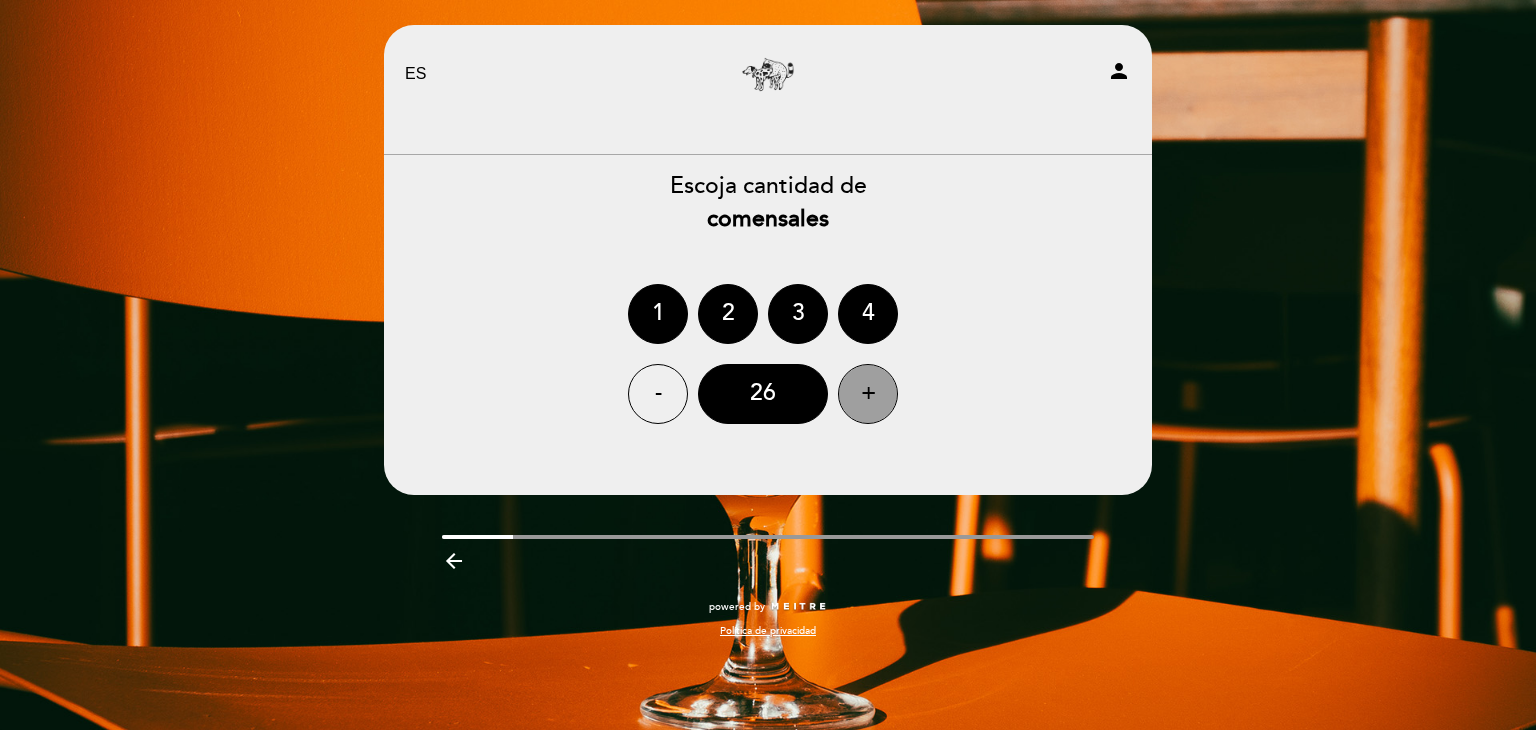 click on "+" at bounding box center [868, 394] 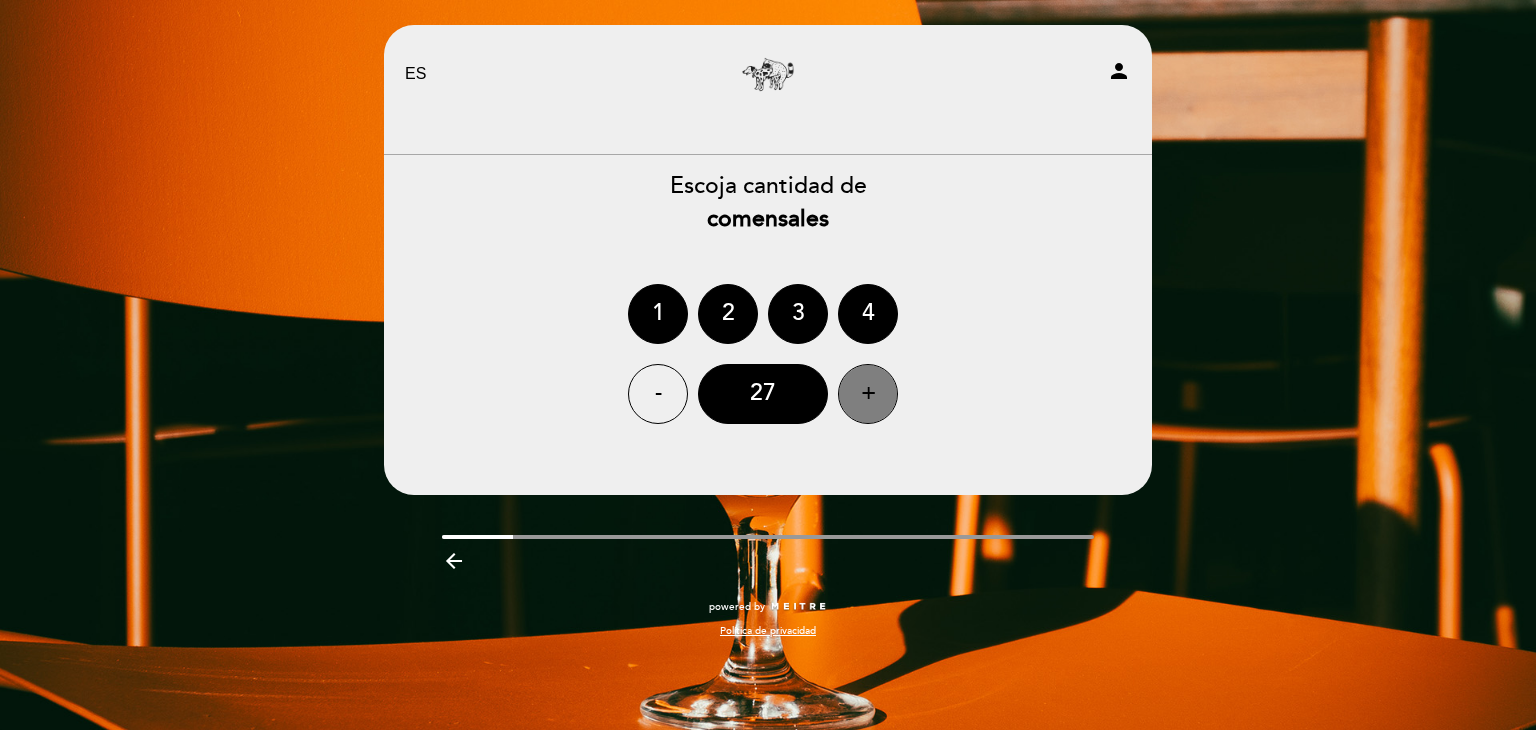 click on "+" at bounding box center [868, 394] 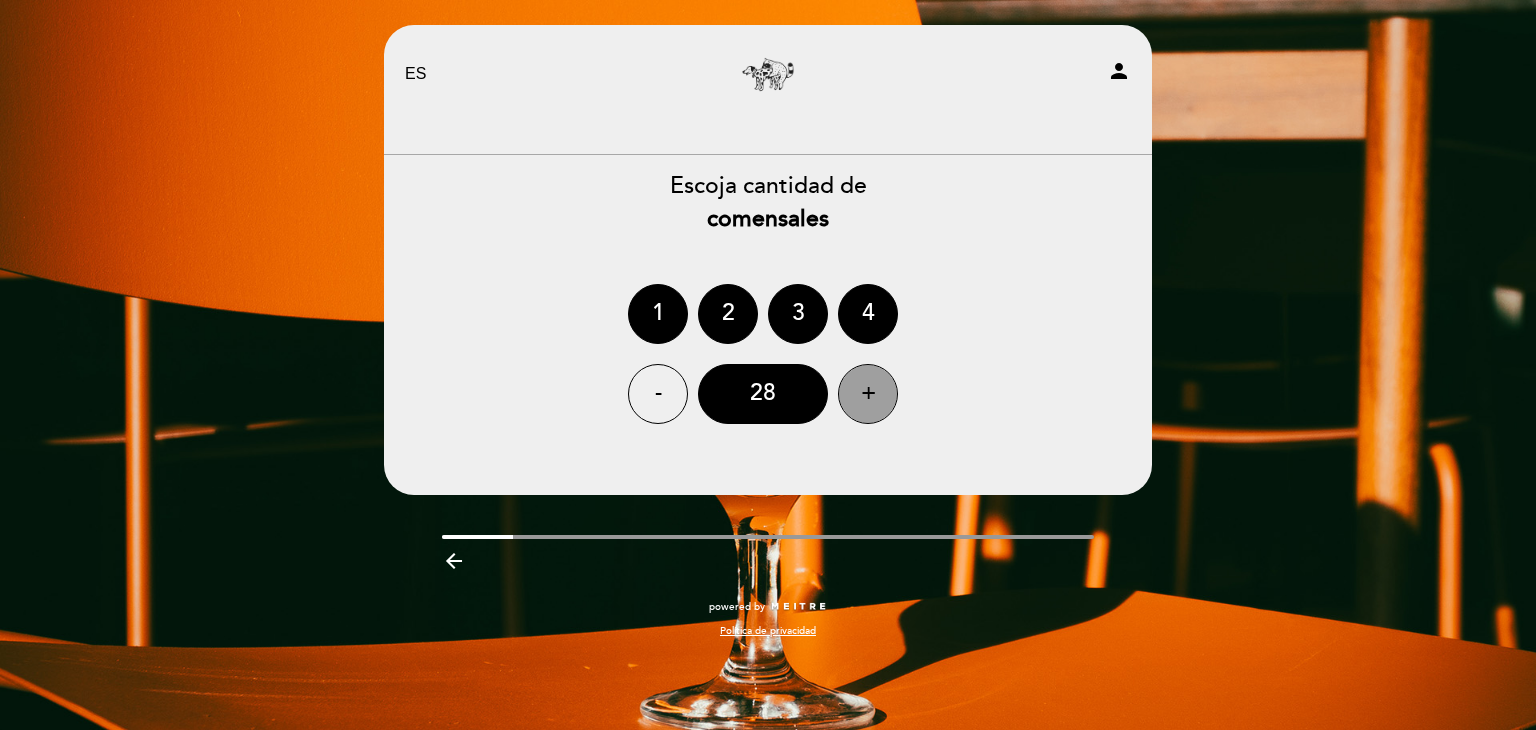 click on "+" at bounding box center [868, 394] 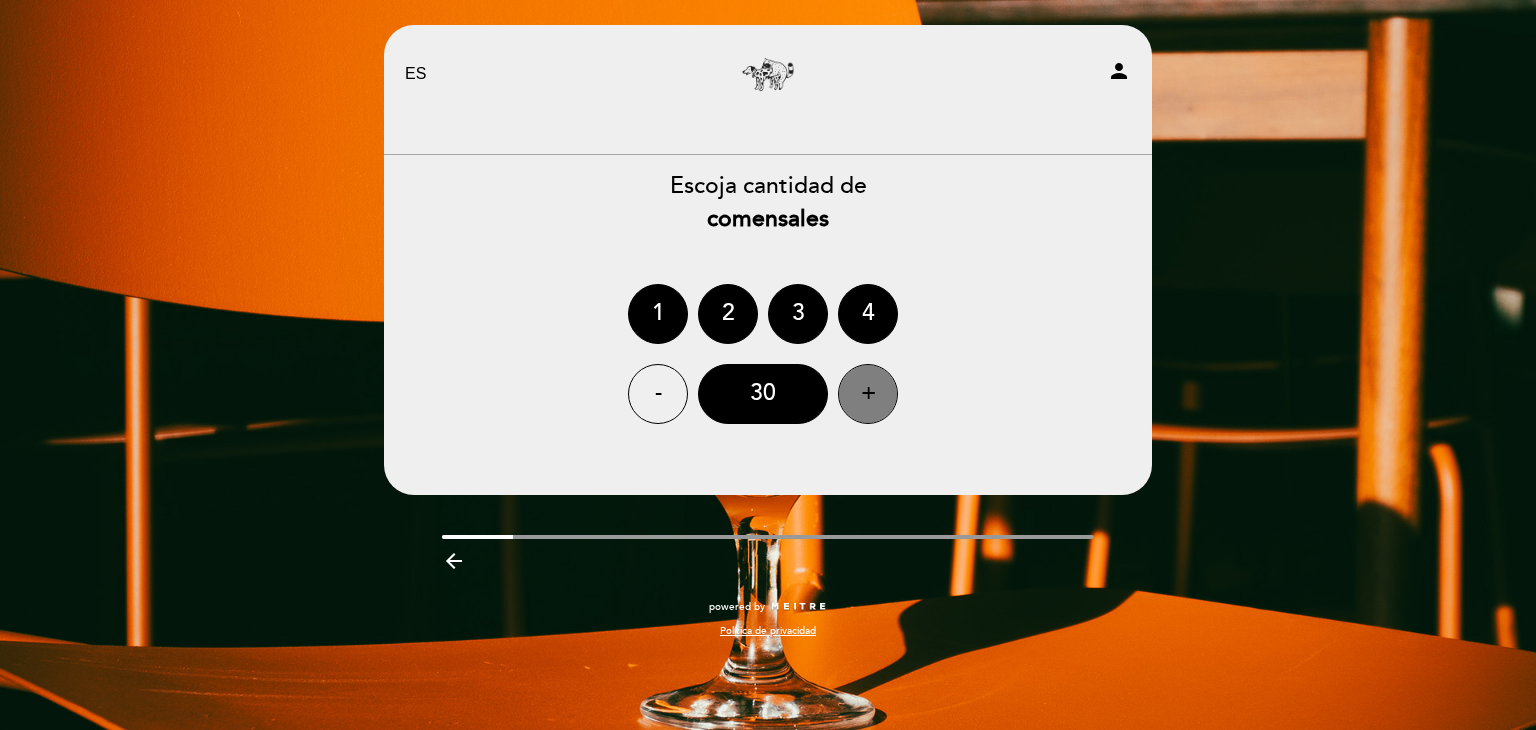 click on "+" at bounding box center (868, 394) 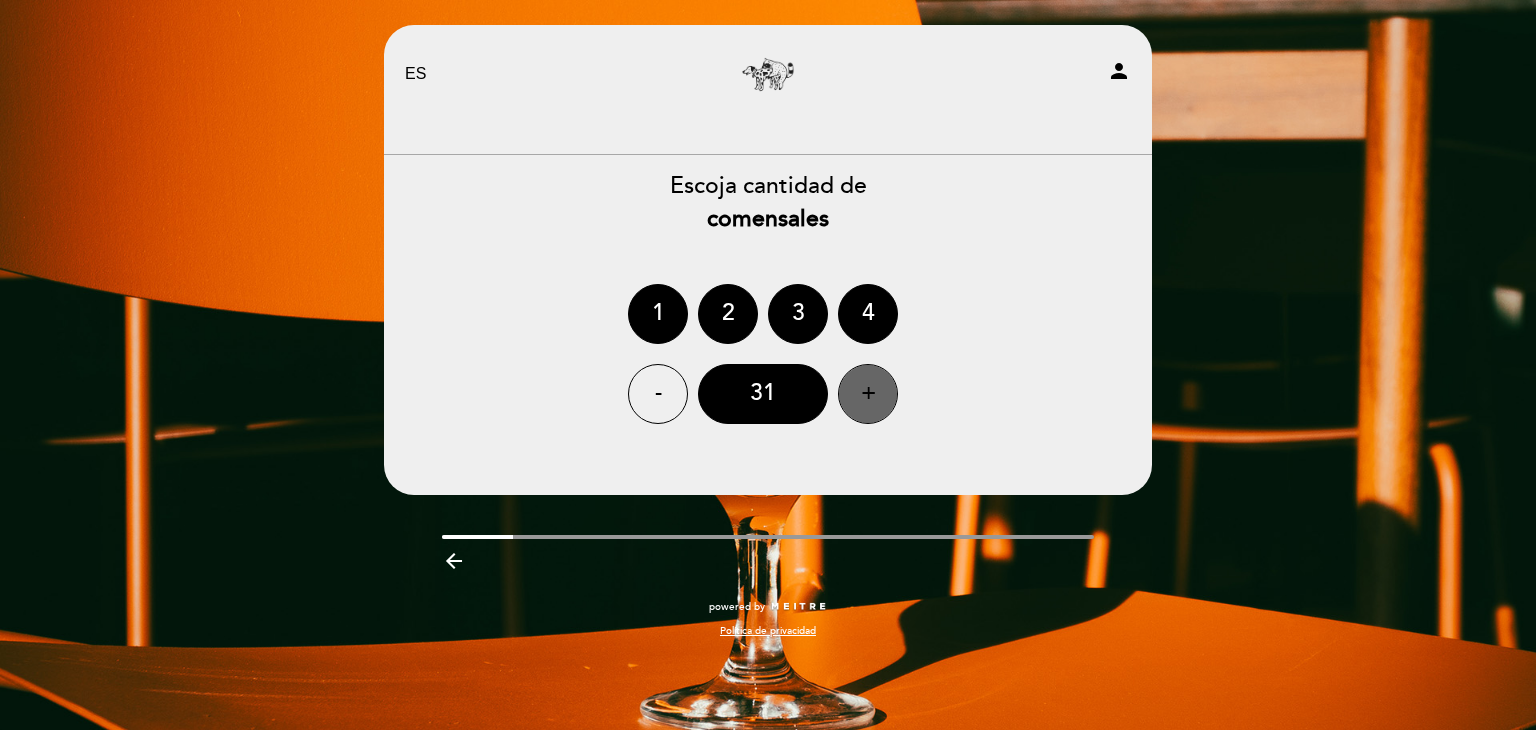 click on "+" at bounding box center (868, 394) 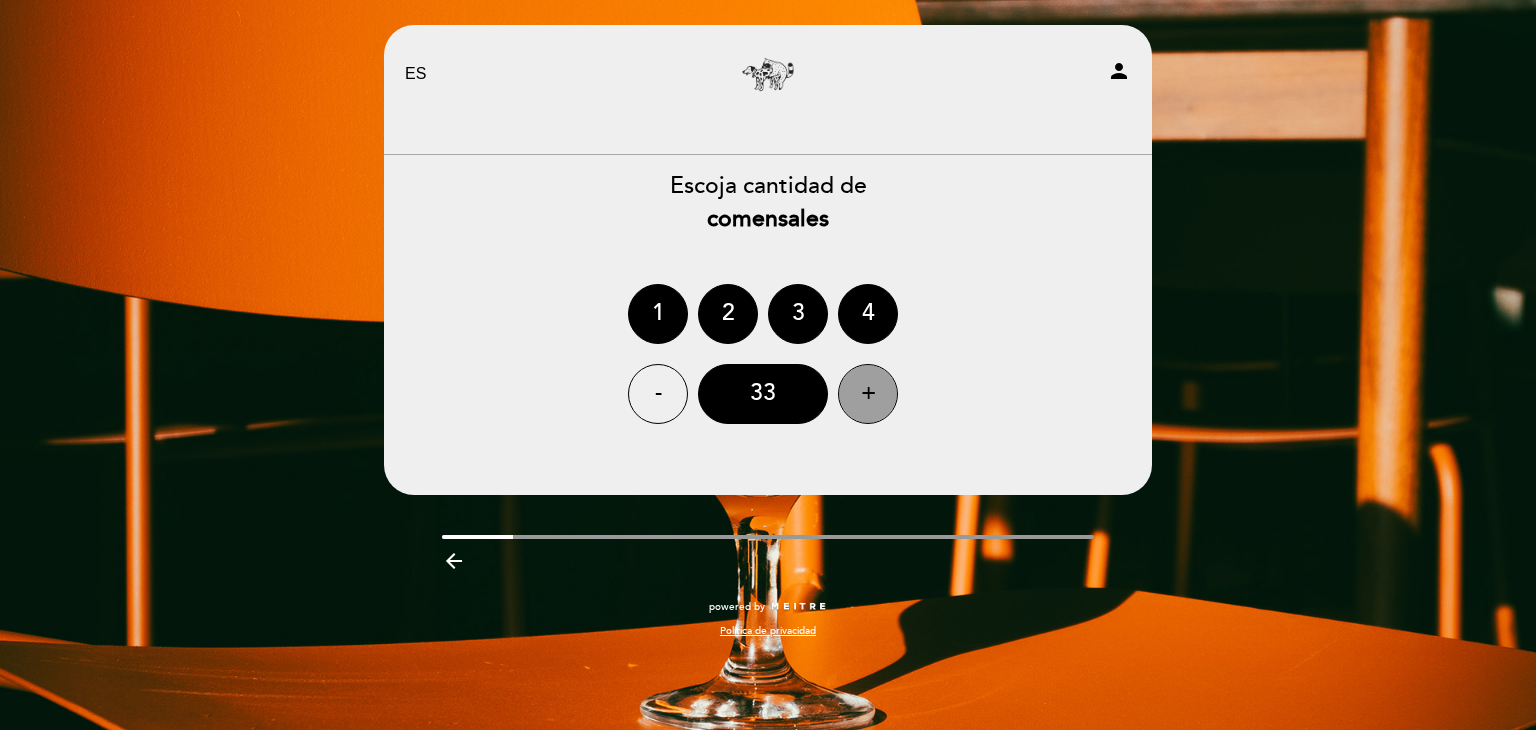 click on "+" at bounding box center [868, 394] 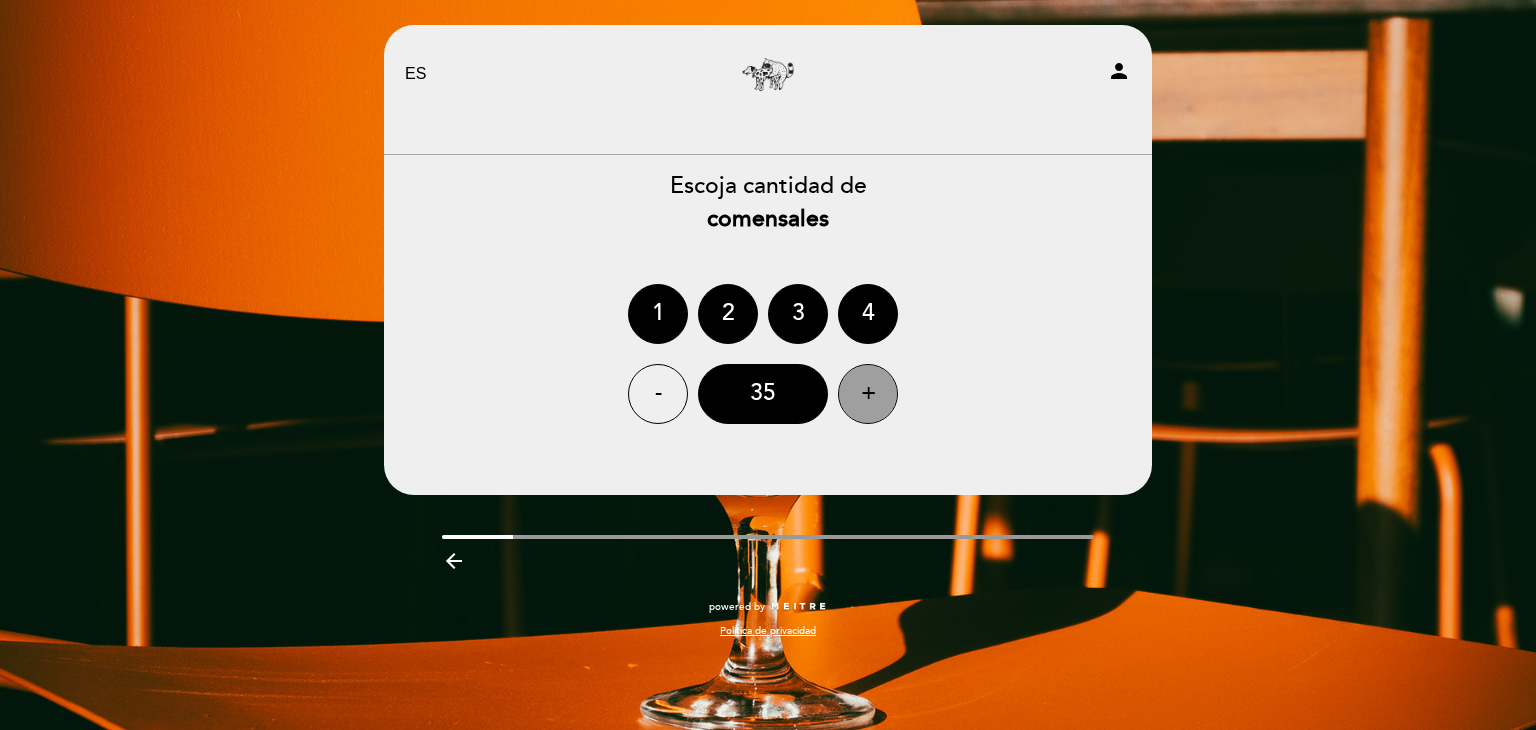 click on "+" at bounding box center [868, 394] 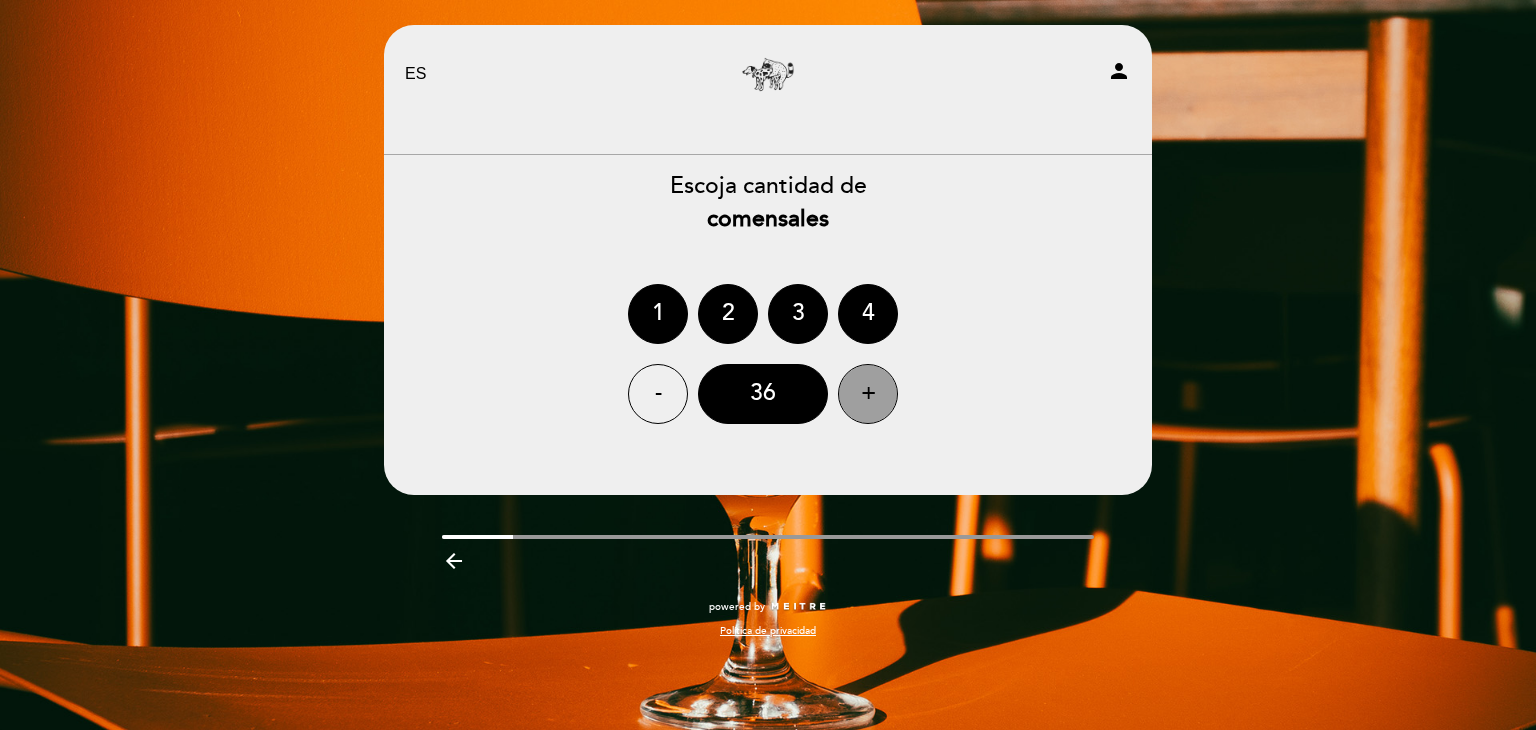 click on "+" at bounding box center [868, 394] 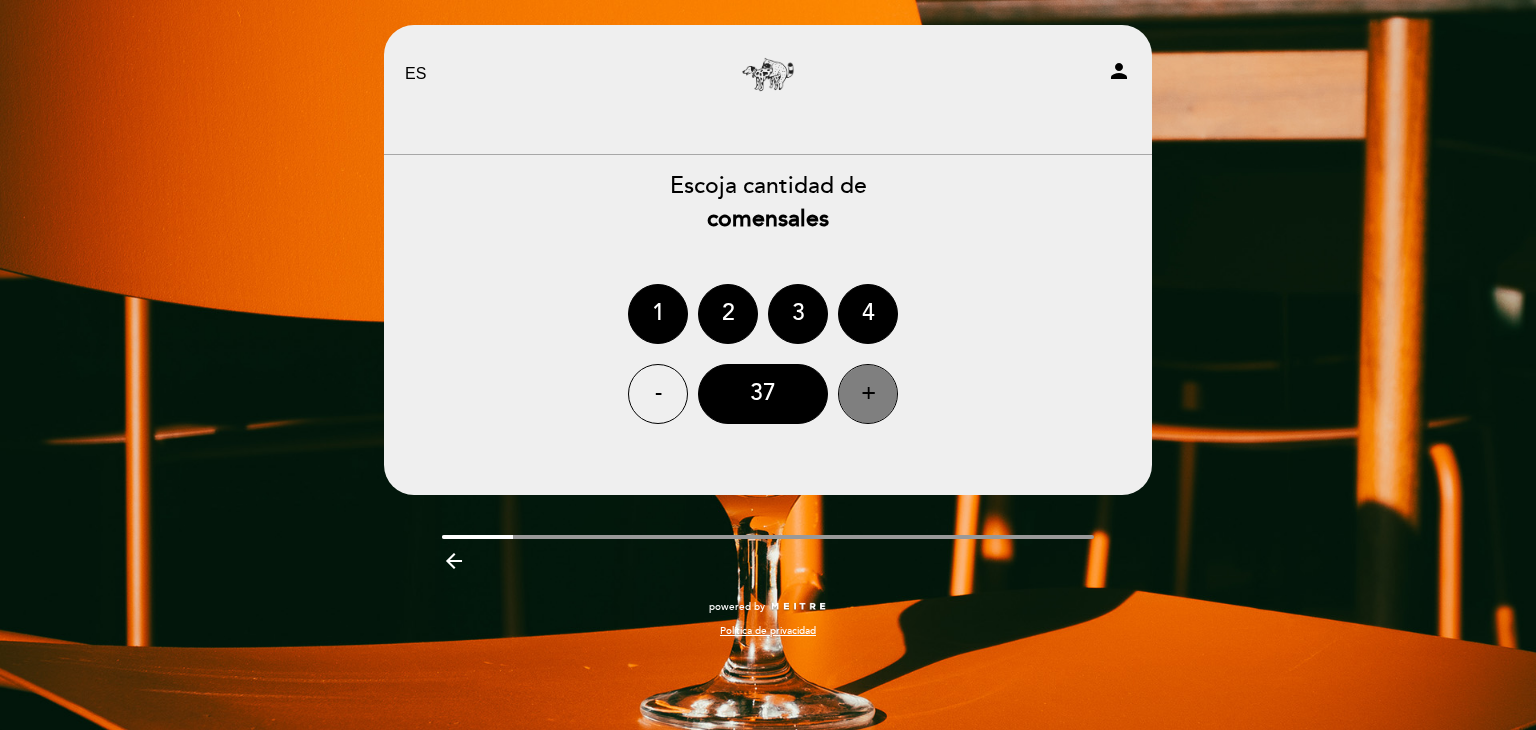 click on "+" at bounding box center (868, 394) 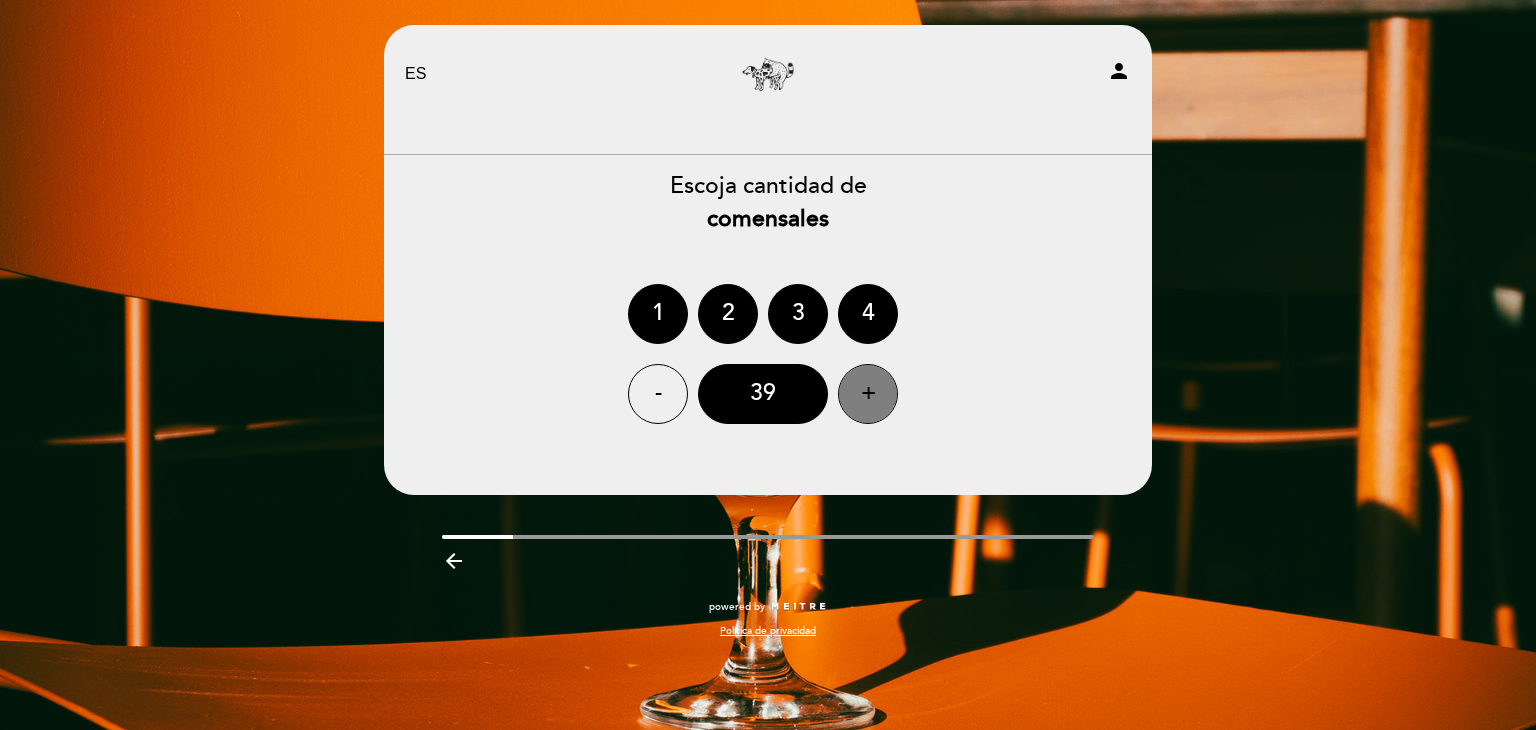 click on "+" at bounding box center (868, 394) 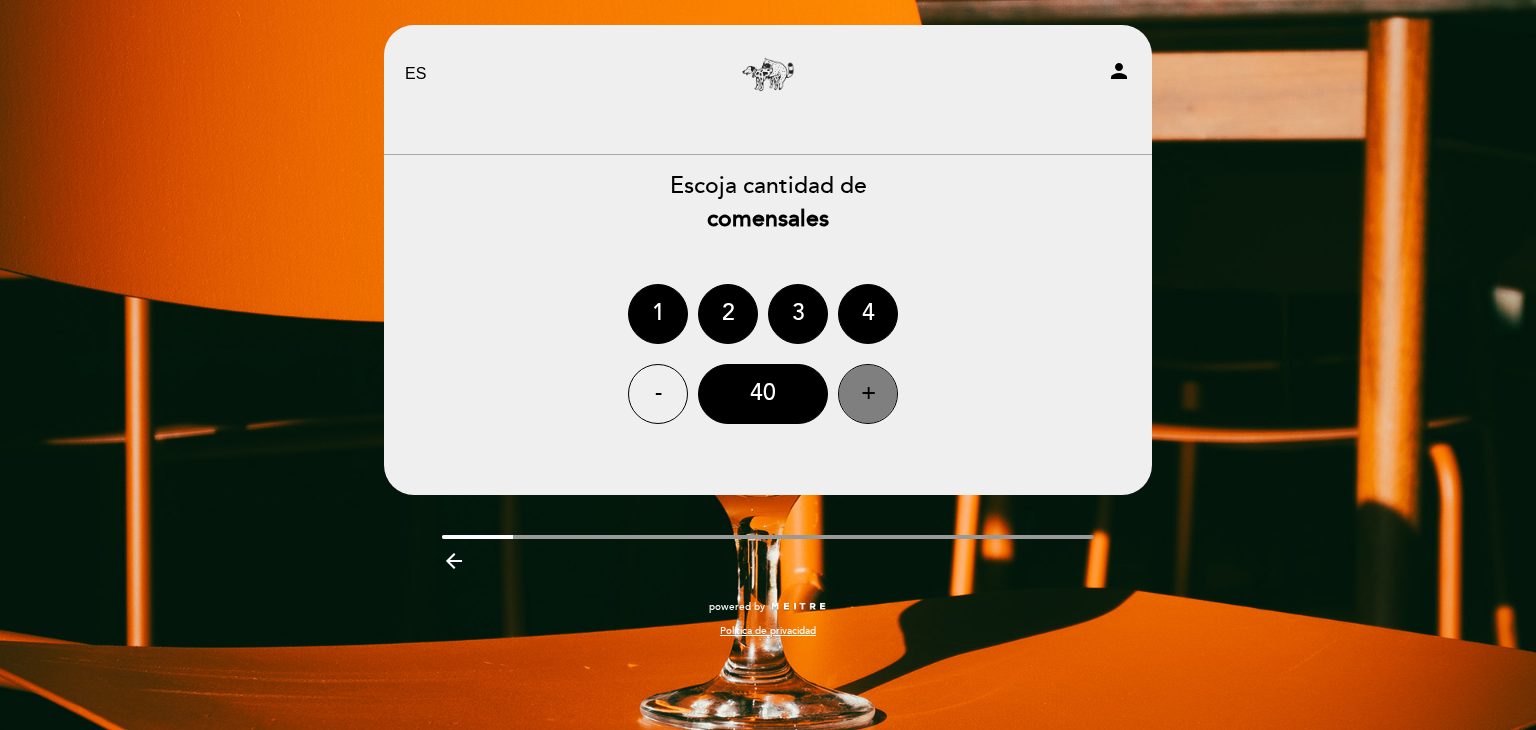 click on "+" at bounding box center [868, 394] 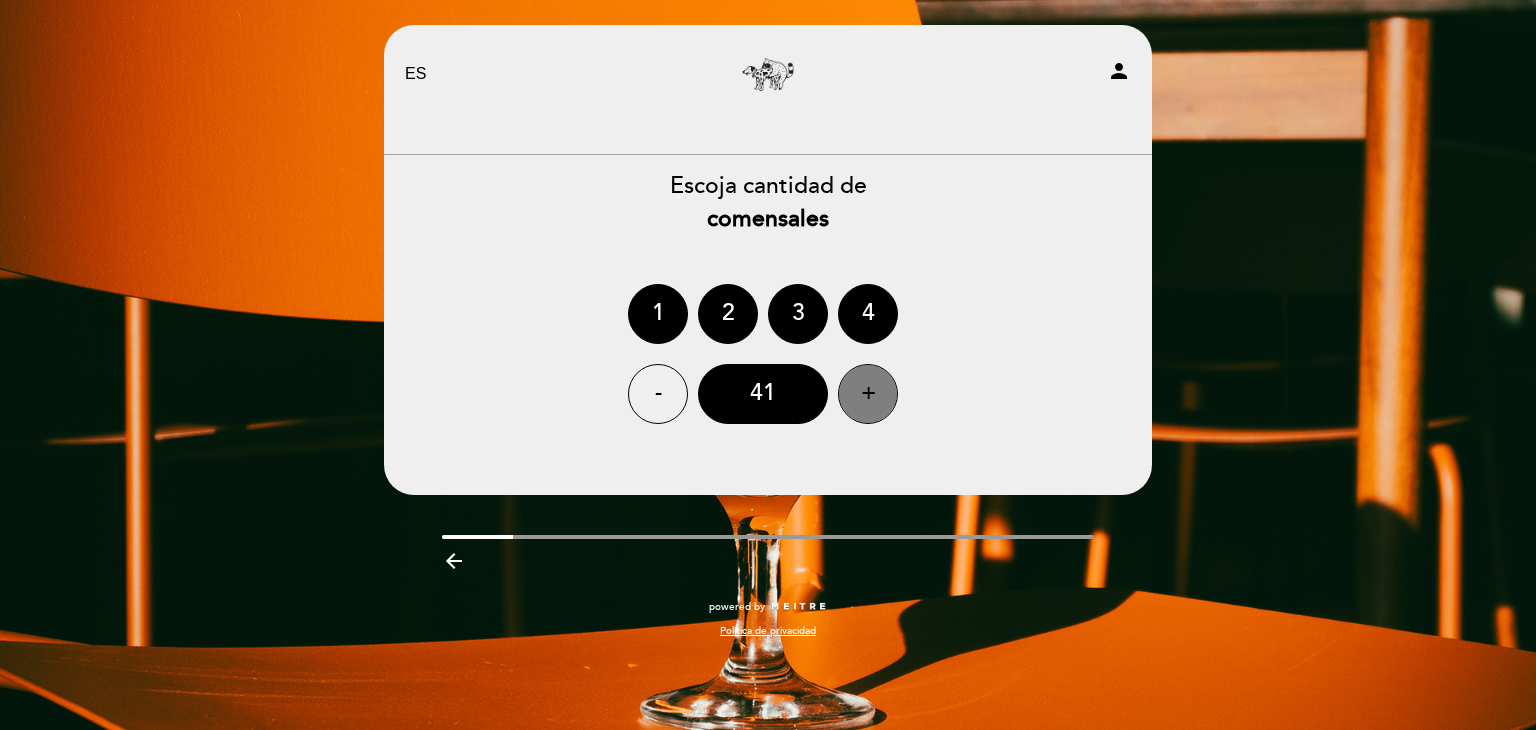 click on "+" at bounding box center [868, 394] 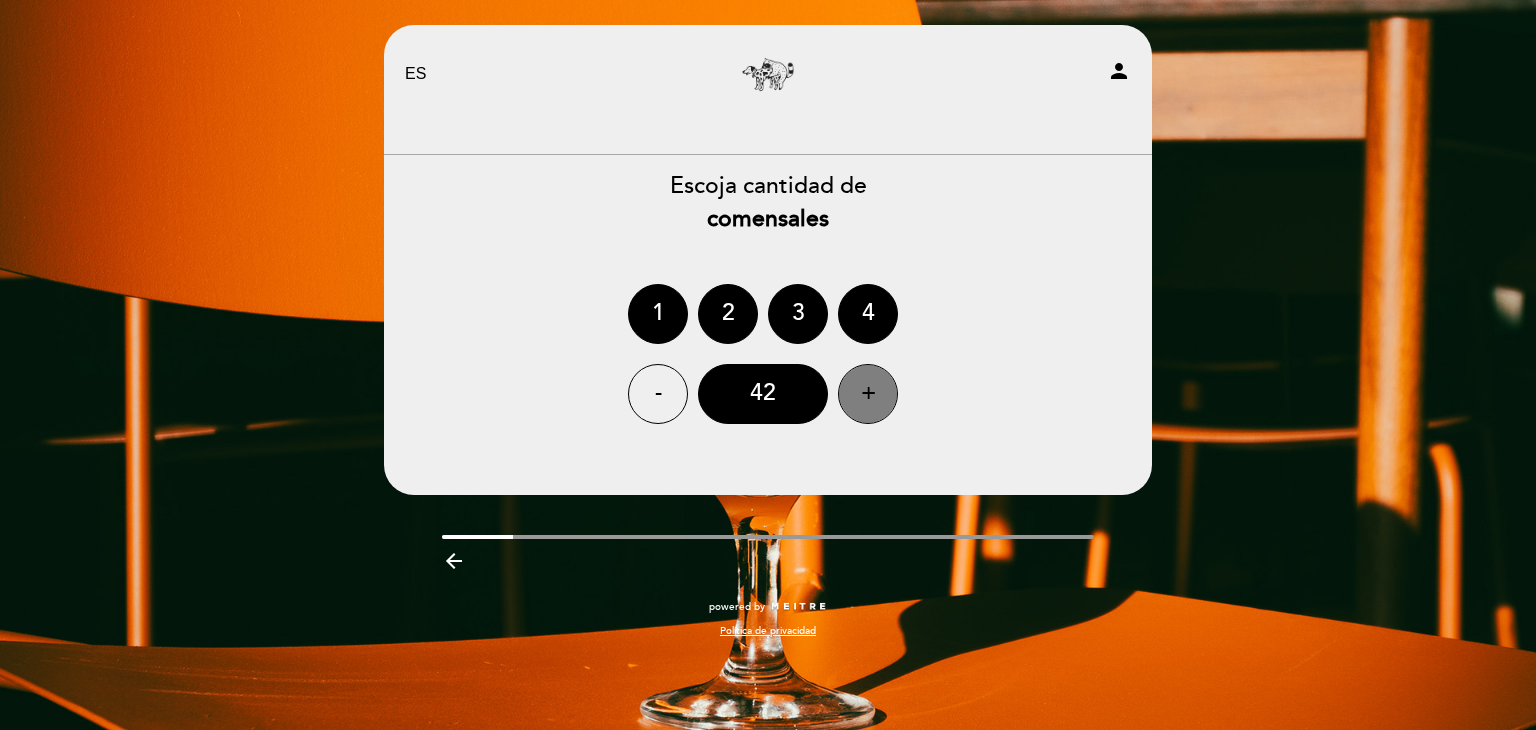 click on "+" at bounding box center (868, 394) 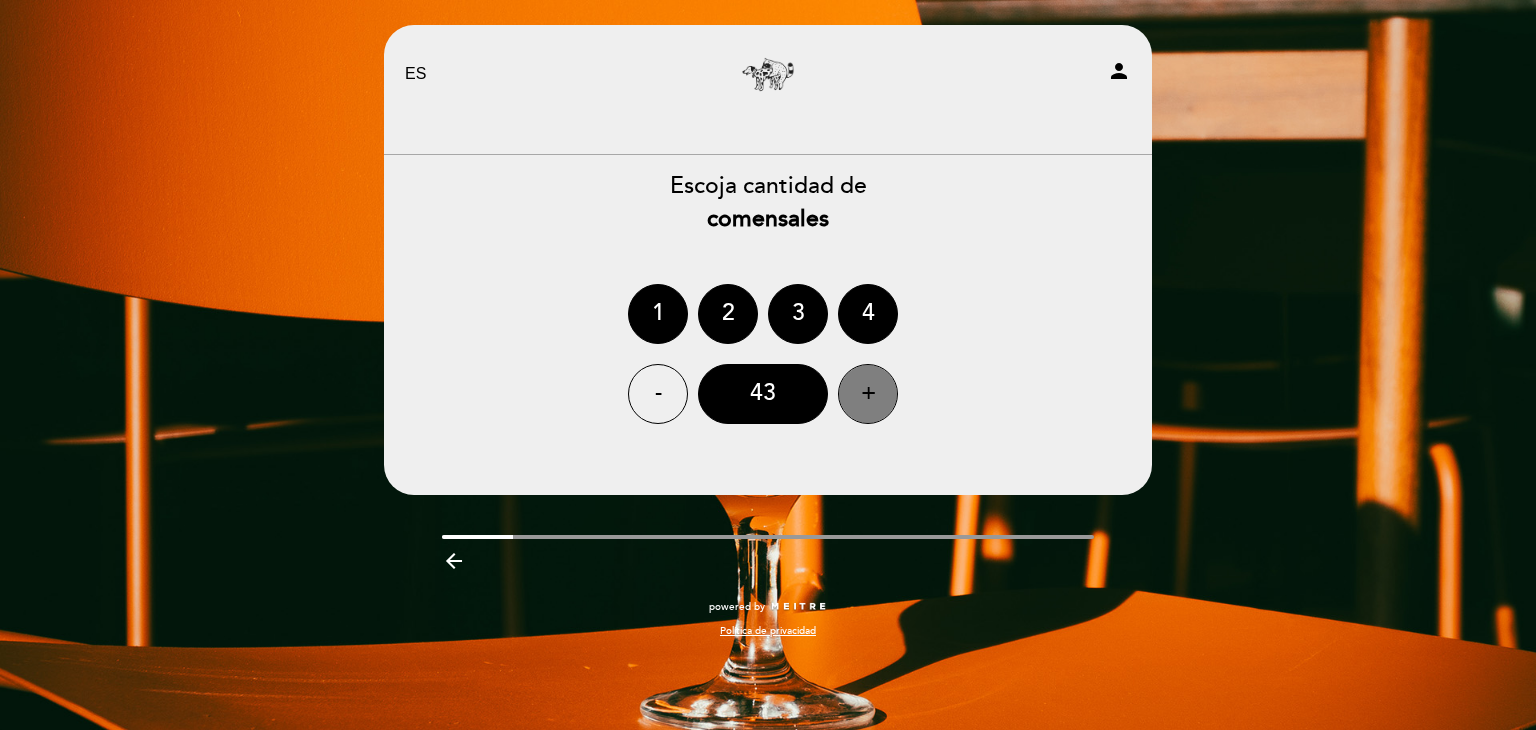 click on "+" at bounding box center (868, 394) 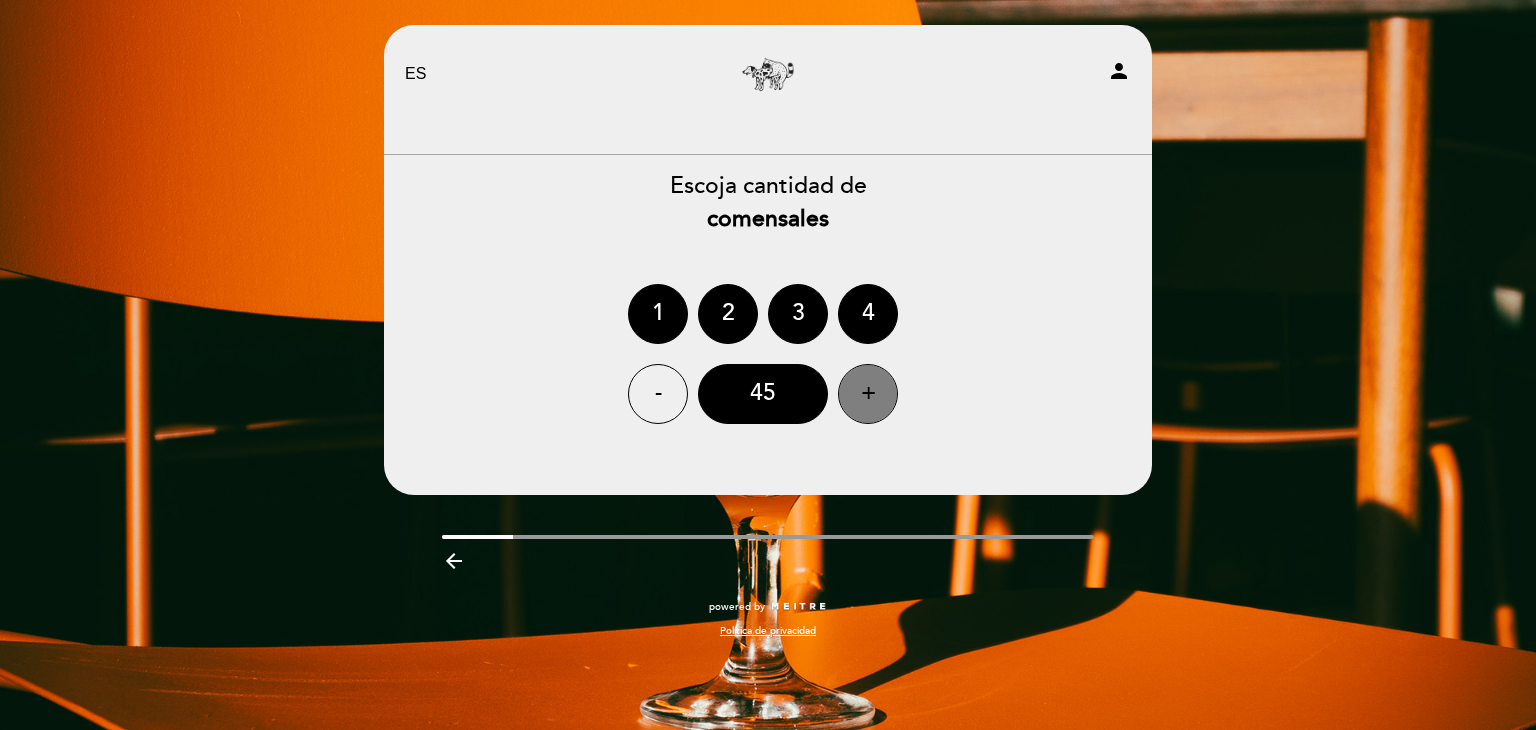 click on "+" at bounding box center (868, 394) 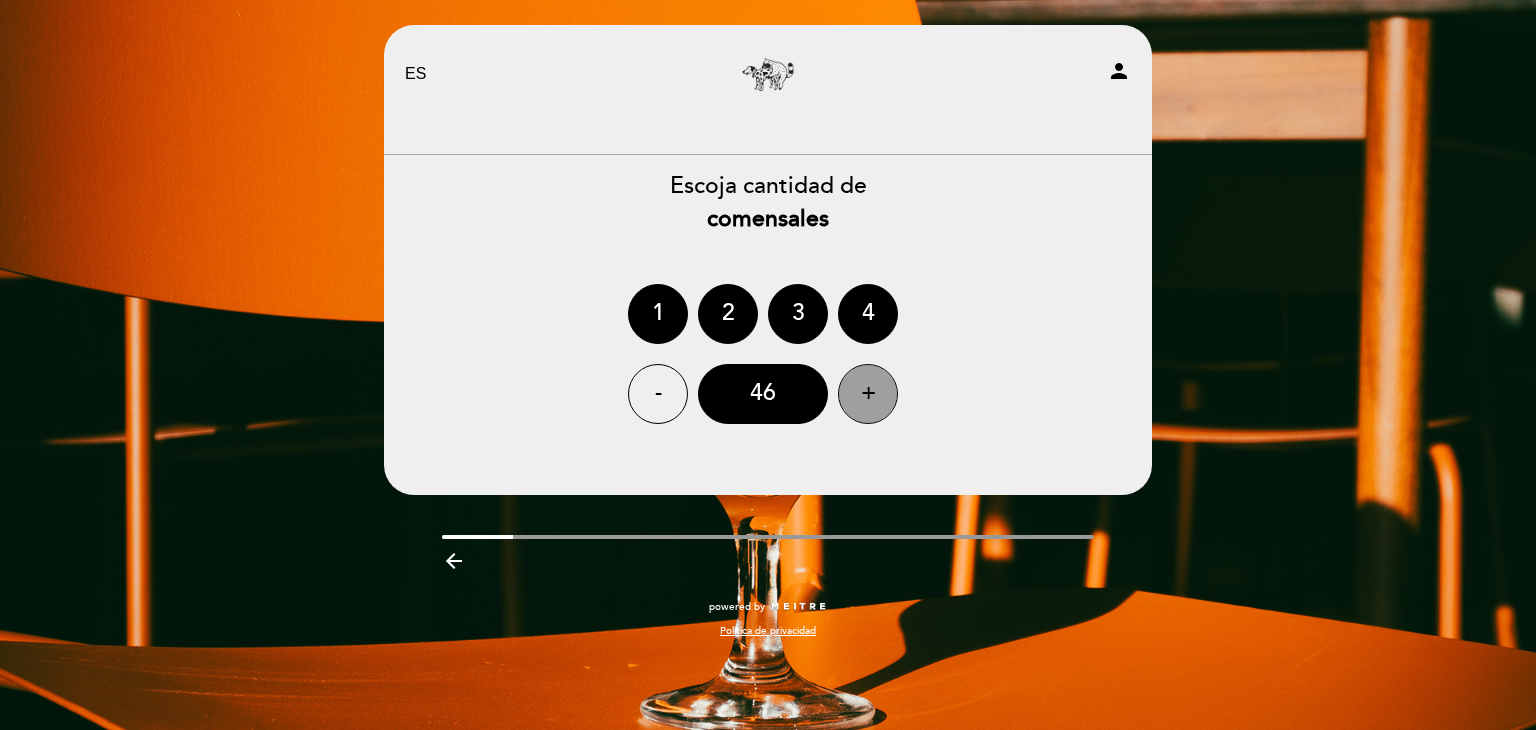 click on "+" at bounding box center [868, 394] 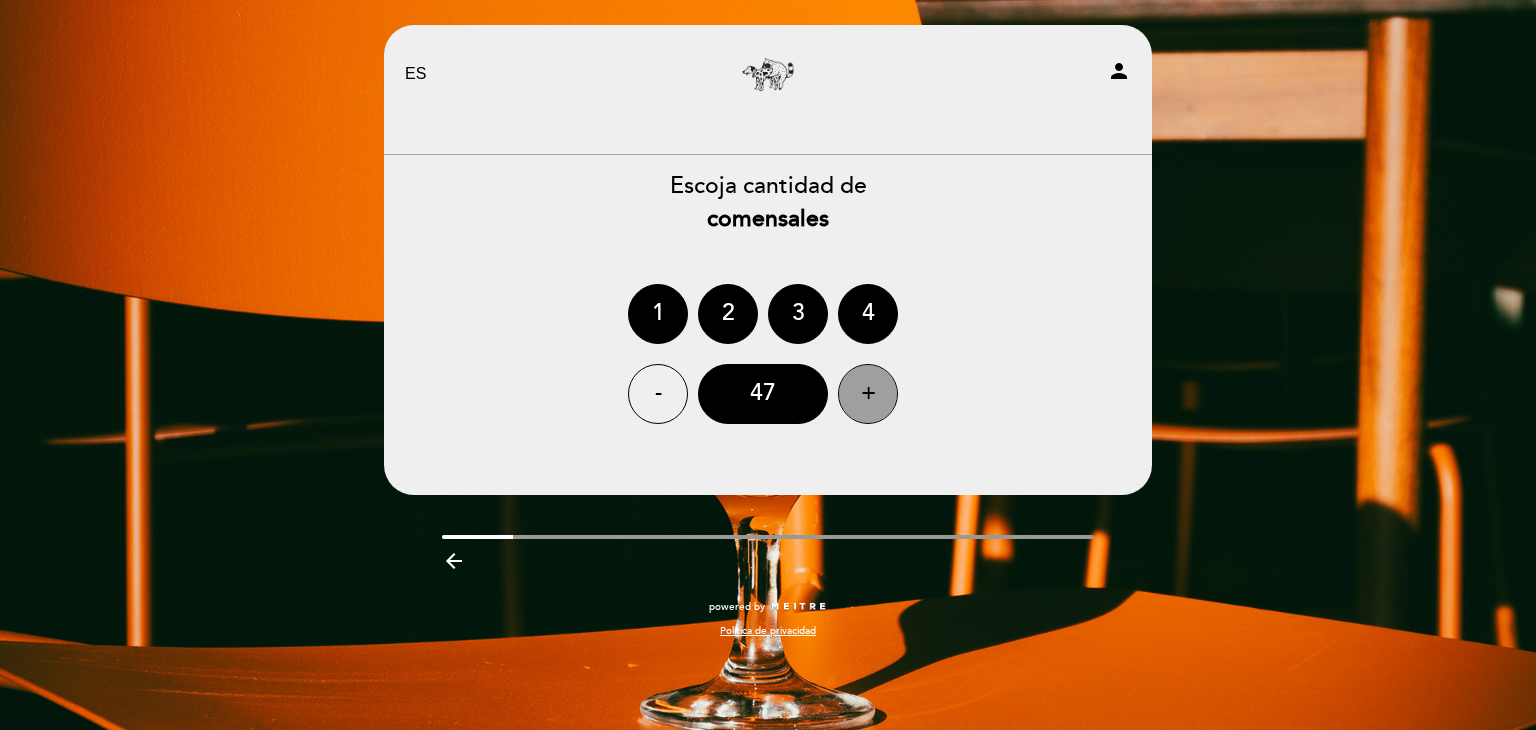 click on "+" at bounding box center (868, 394) 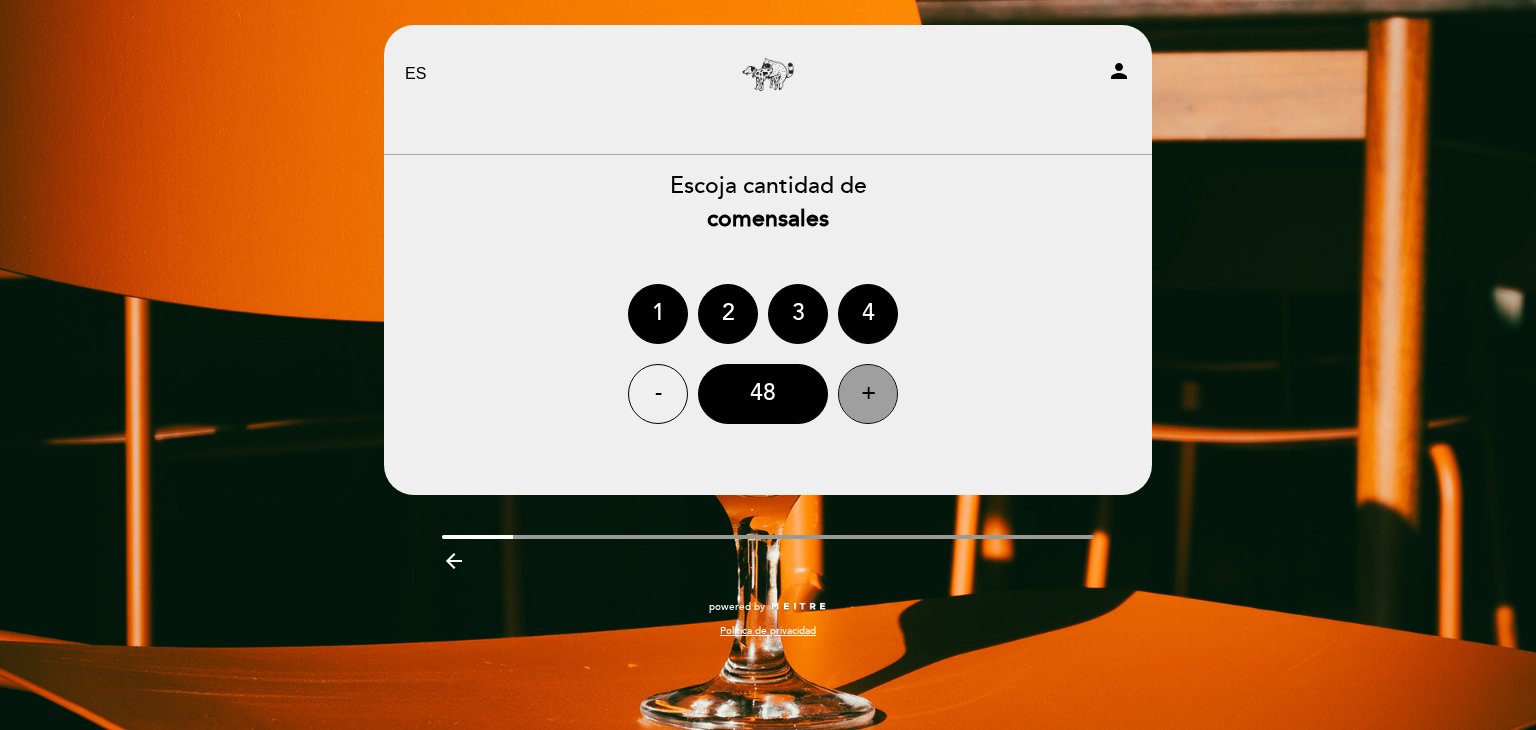 click on "+" at bounding box center (868, 394) 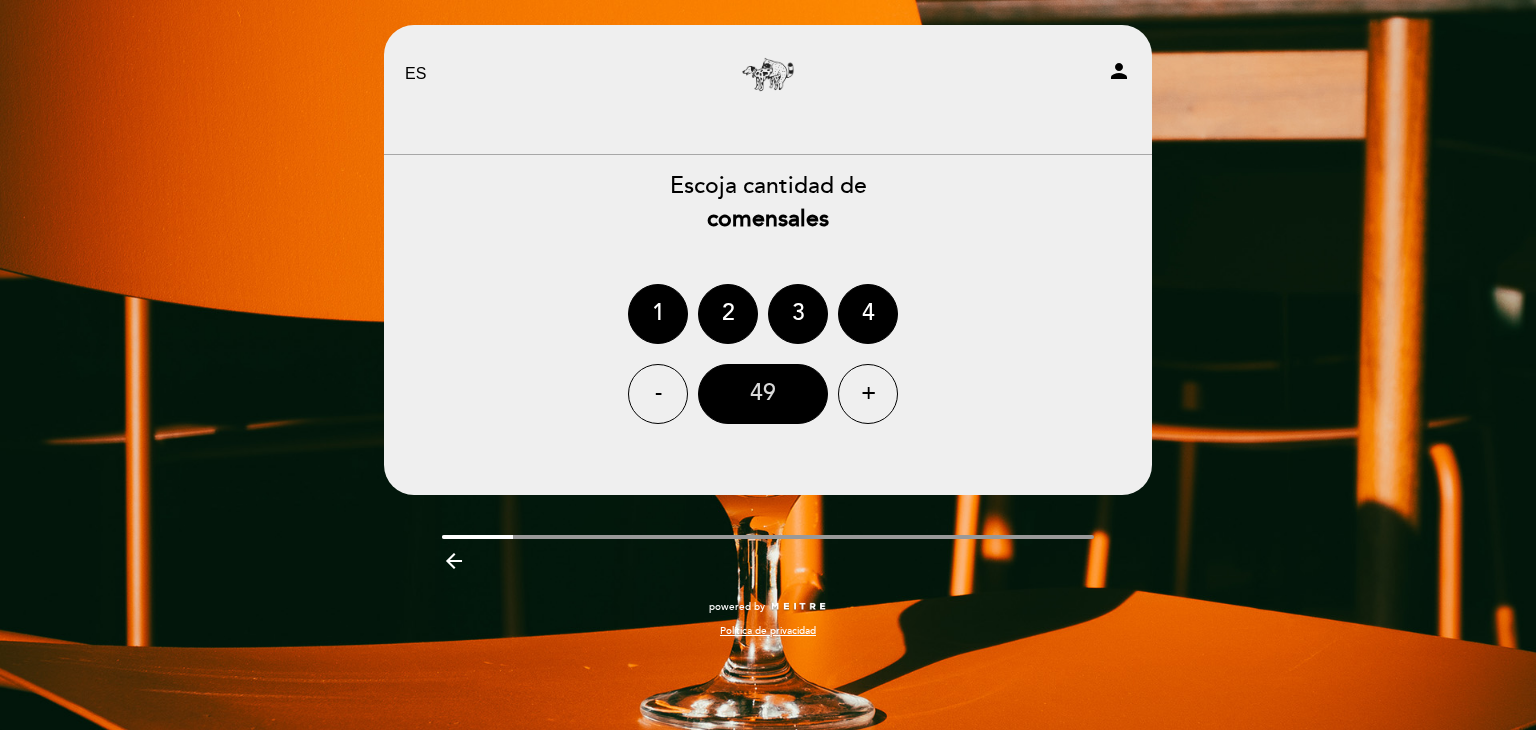 click on "49" at bounding box center (763, 394) 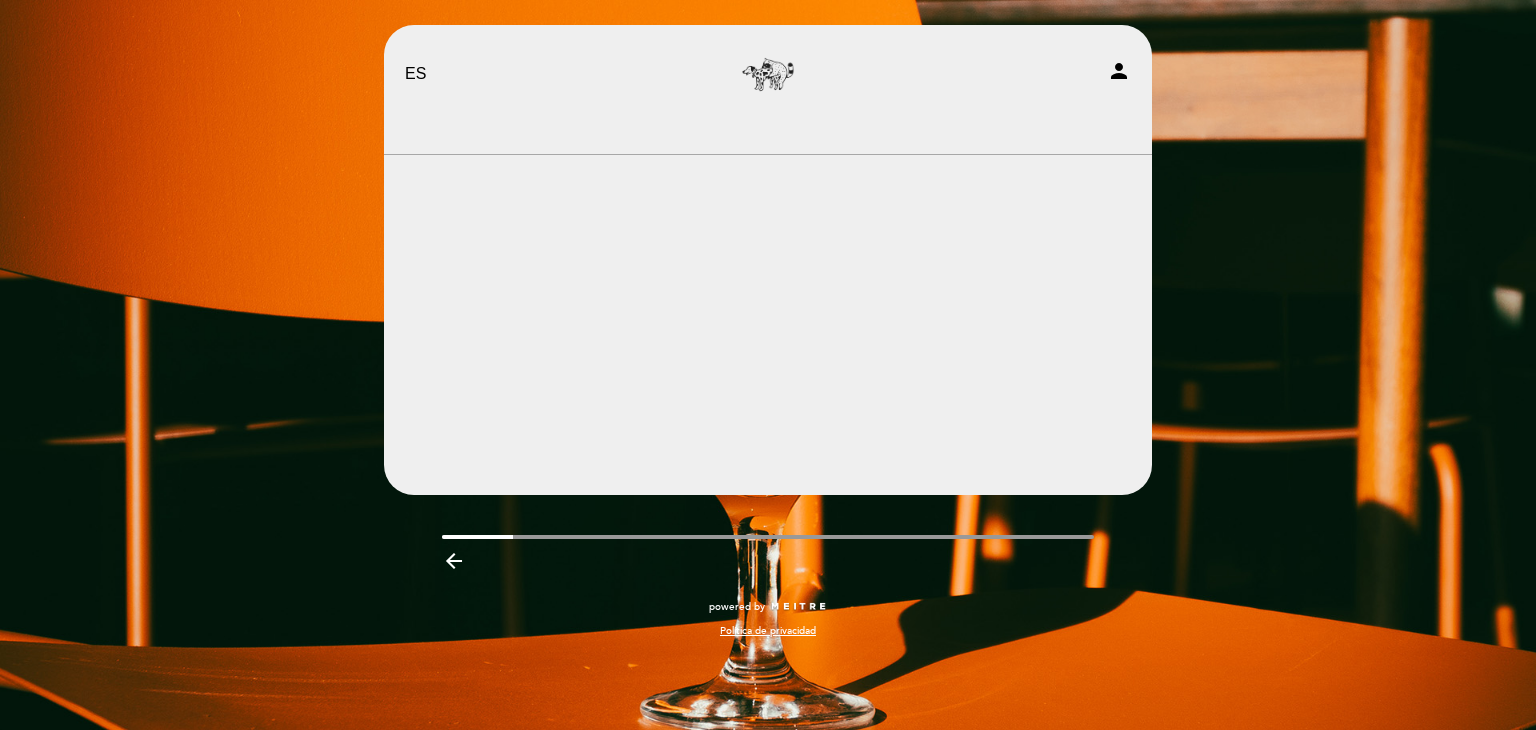 click on "EN
ES
PT
Strange 2
person
Bienvenido
Bienvenido,
Cambiar usuario
Hacer una reserva
Escoja cantidad de  comensales
1 2 3 4" at bounding box center (768, 260) 